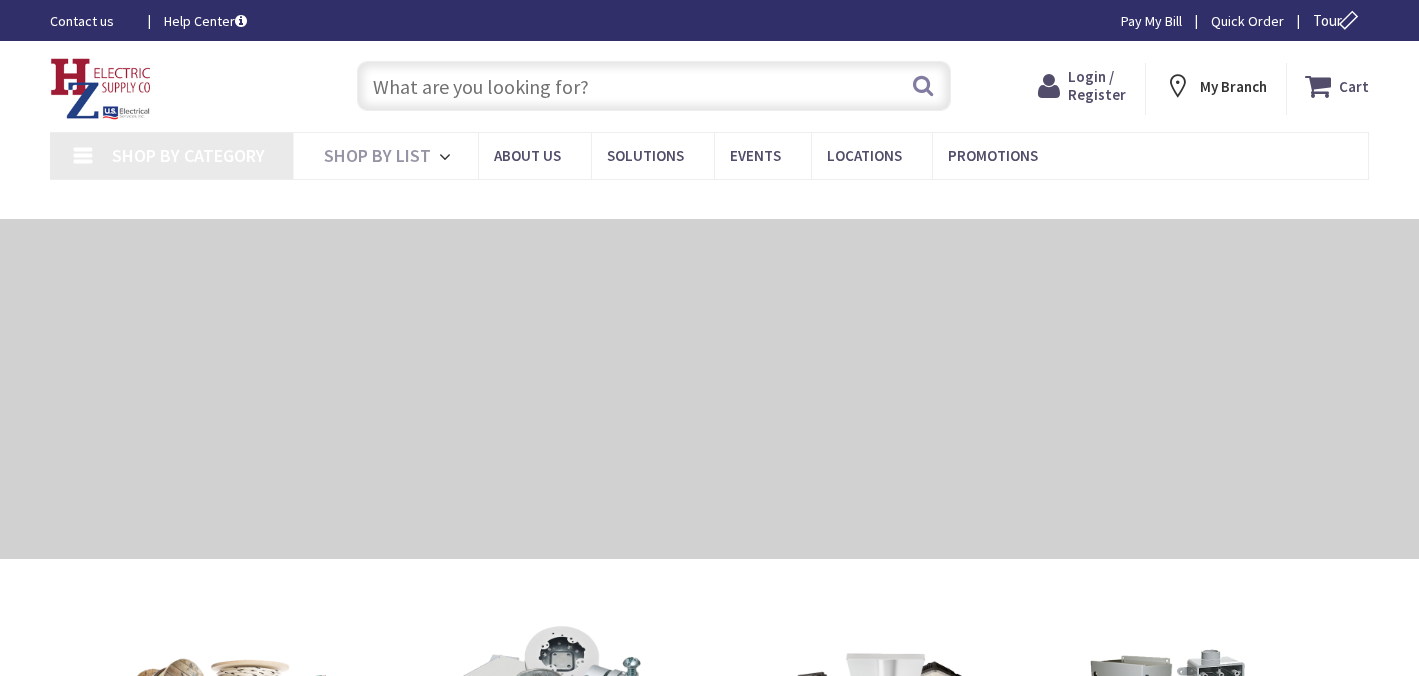 scroll, scrollTop: 0, scrollLeft: 0, axis: both 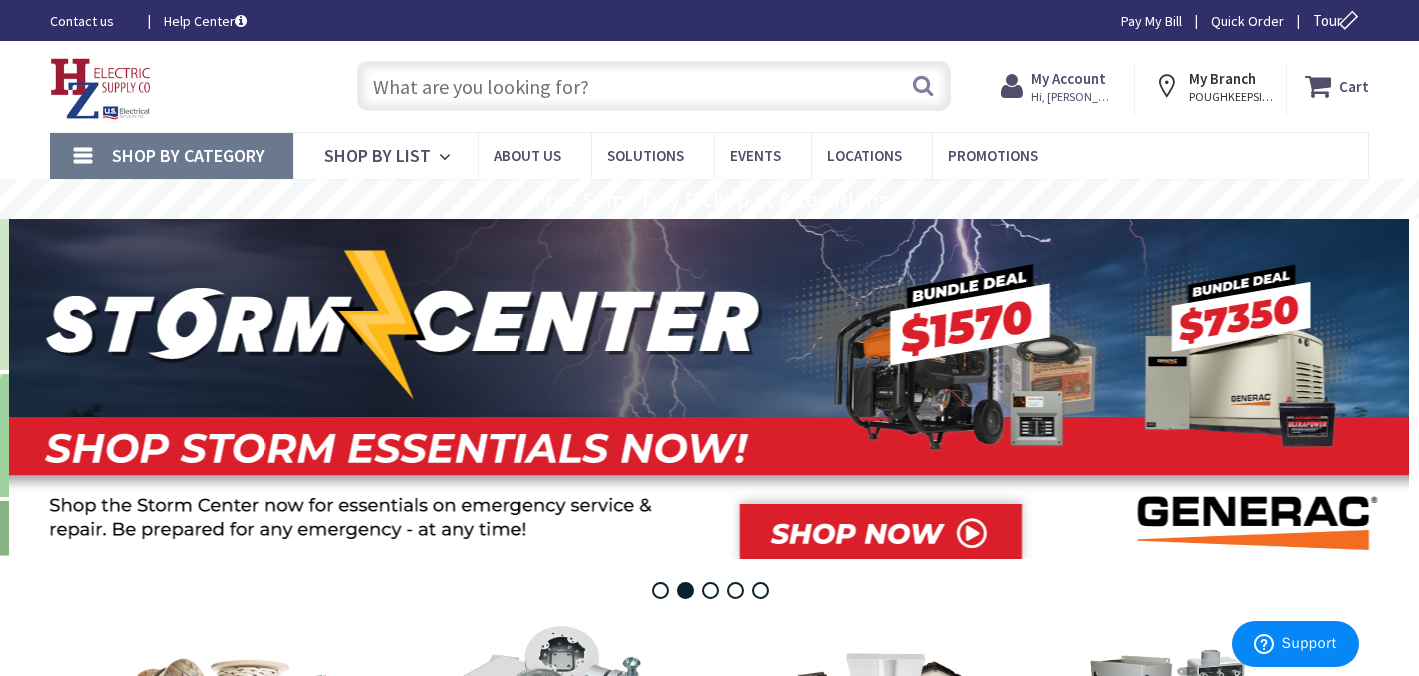 click on "My Branch" at bounding box center (1222, 78) 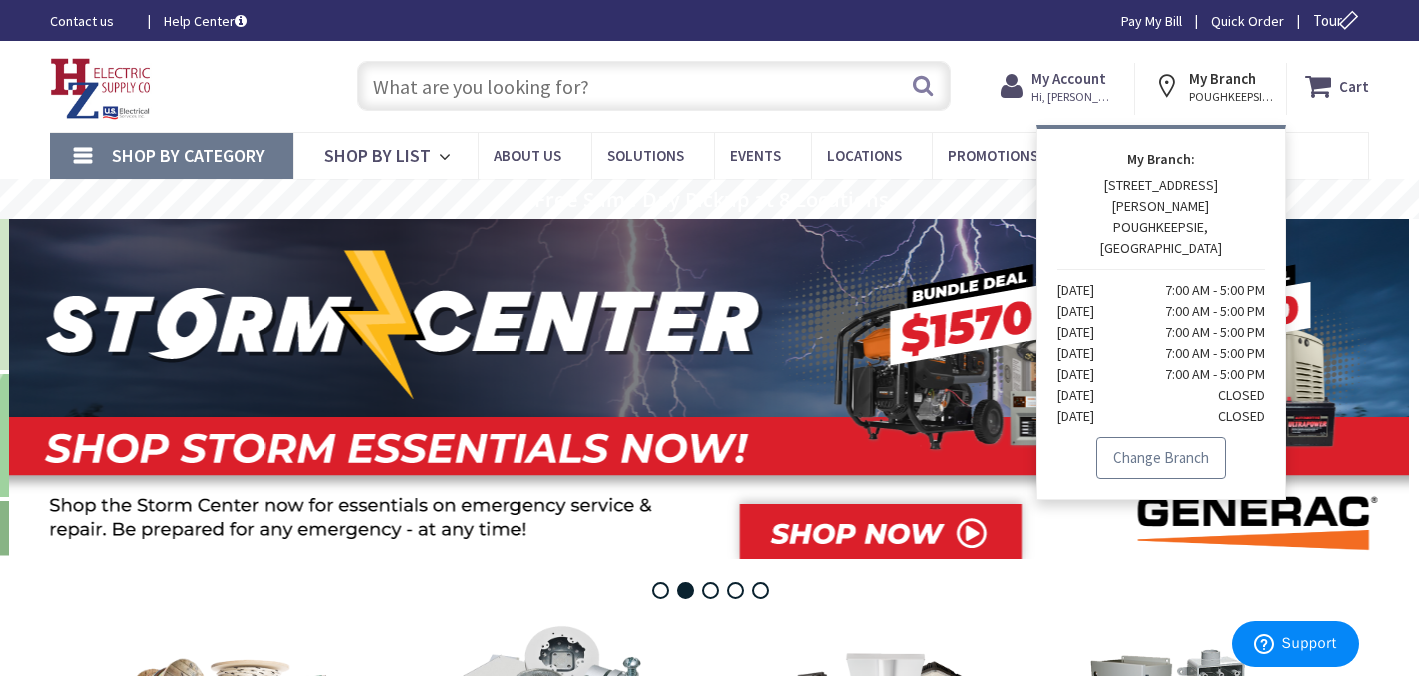 click on "Change Branch" at bounding box center (1161, 458) 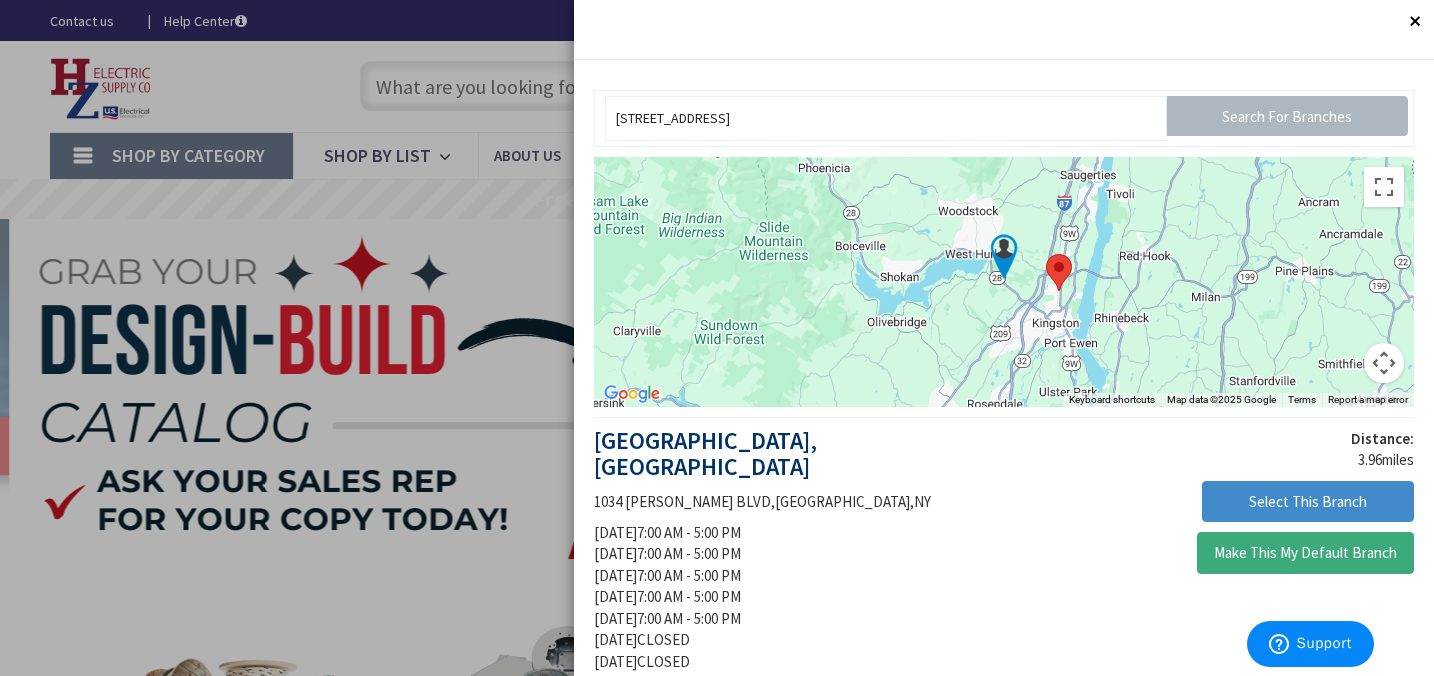 click on "Make This My Default Branch" at bounding box center [1305, 553] 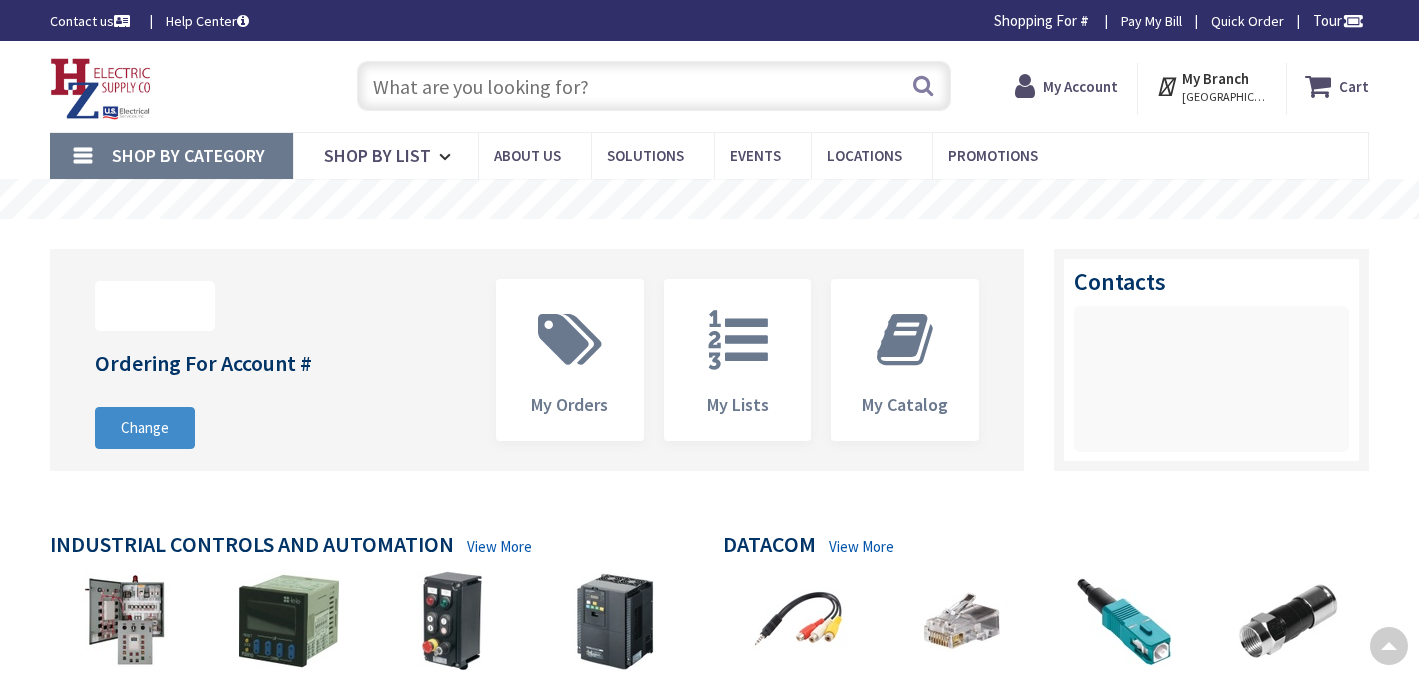 scroll, scrollTop: 405, scrollLeft: 0, axis: vertical 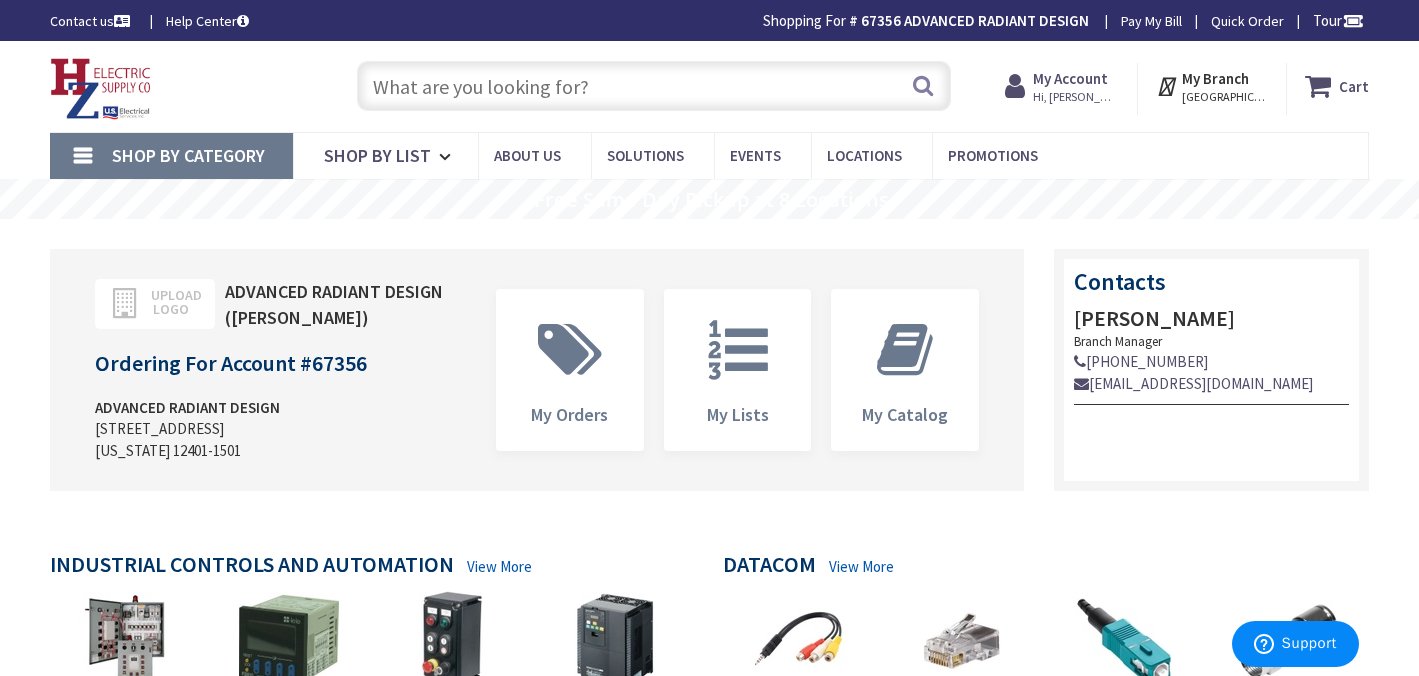 click at bounding box center (654, 86) 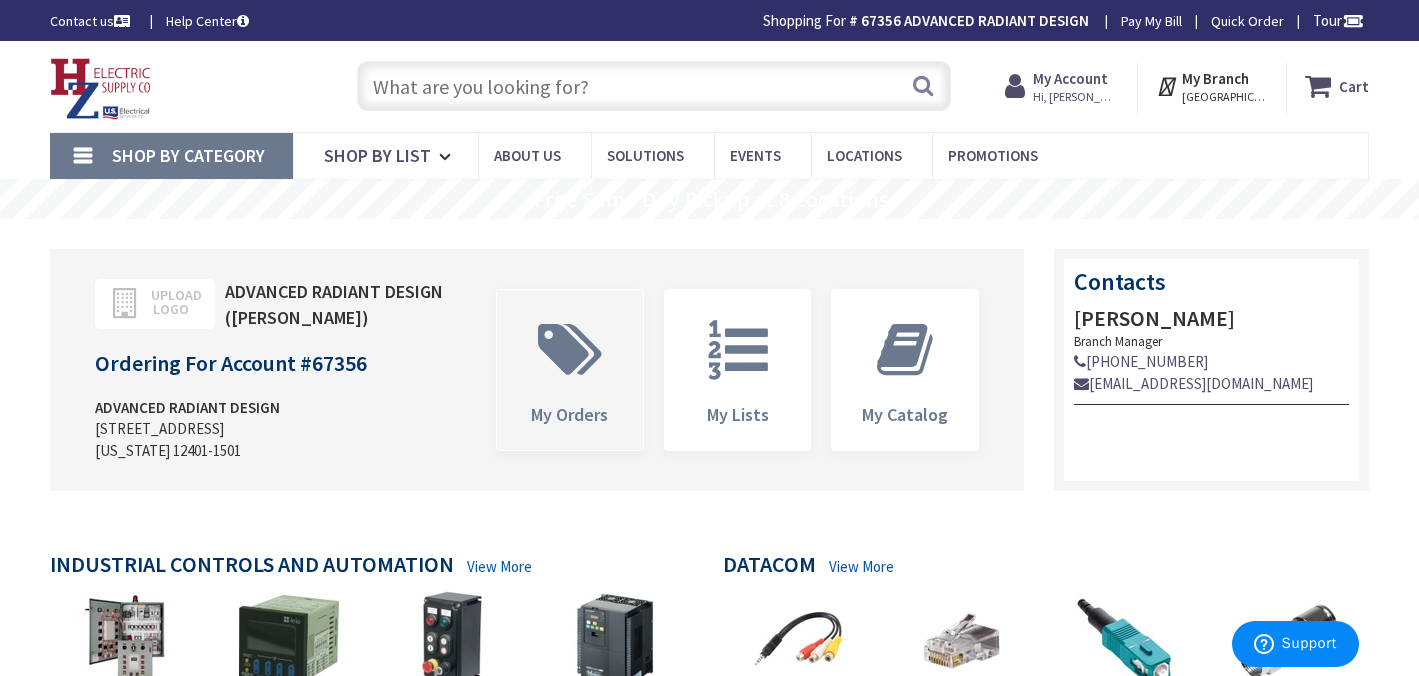 click at bounding box center (570, 350) 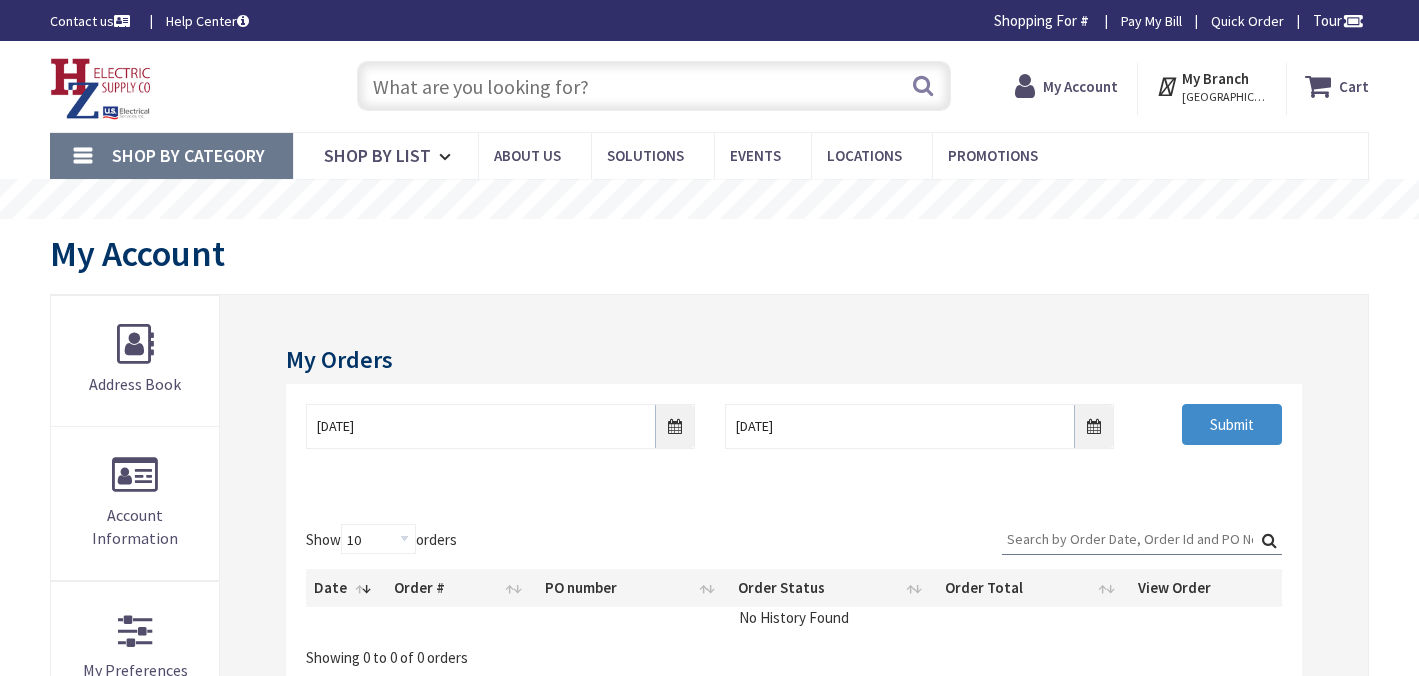 scroll, scrollTop: 0, scrollLeft: 0, axis: both 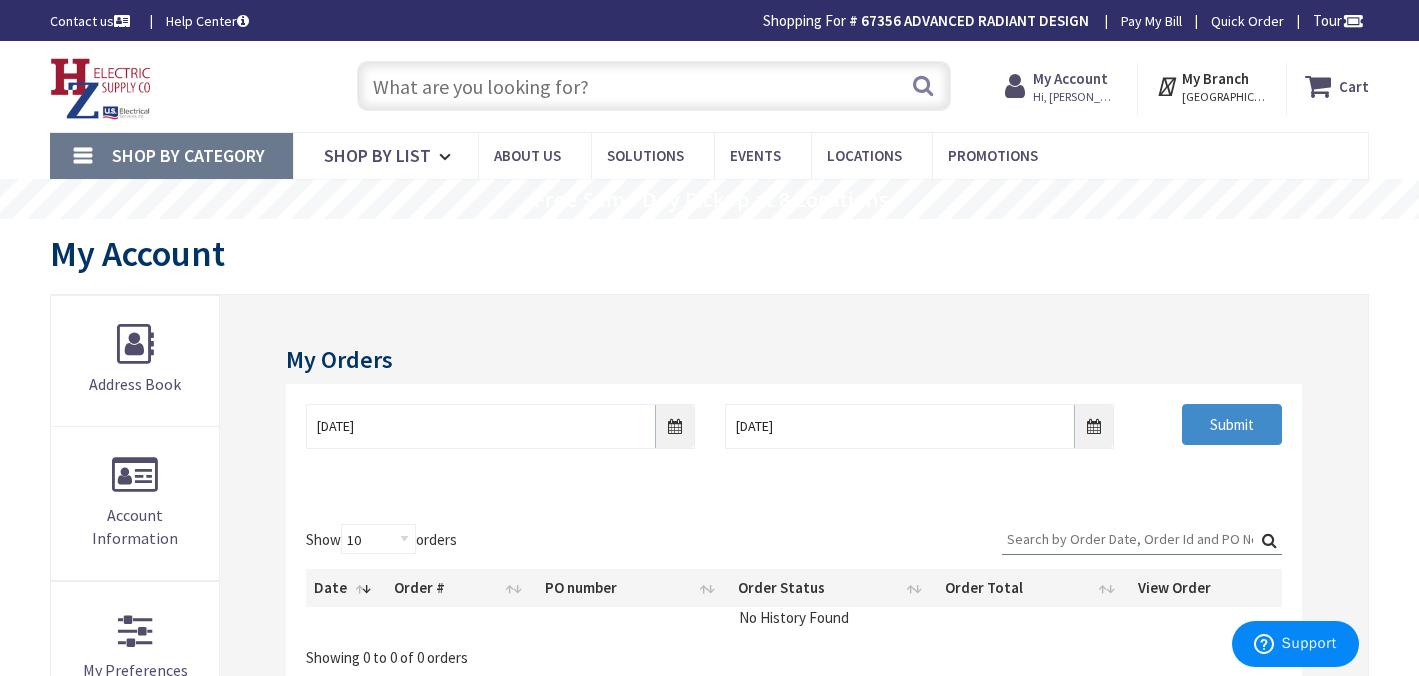 click on "My Branch" at bounding box center [1215, 78] 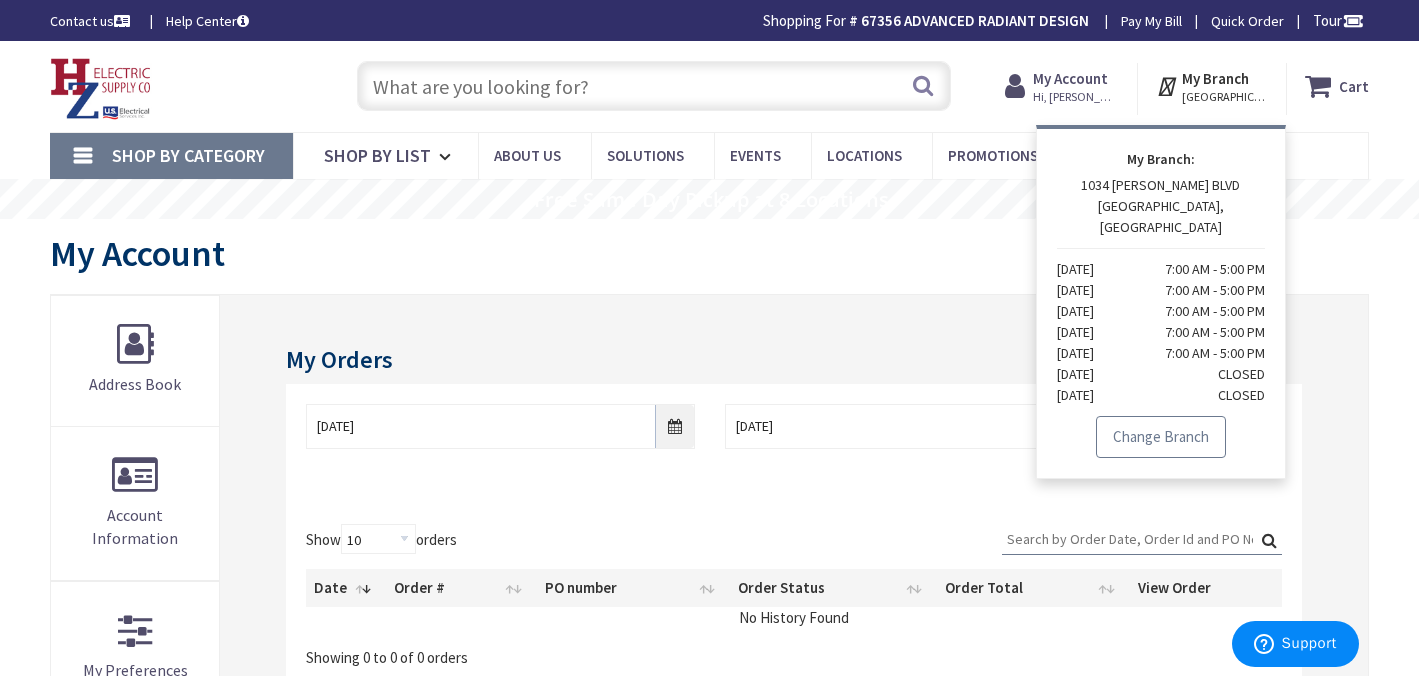 click on "Change Branch" at bounding box center [1161, 437] 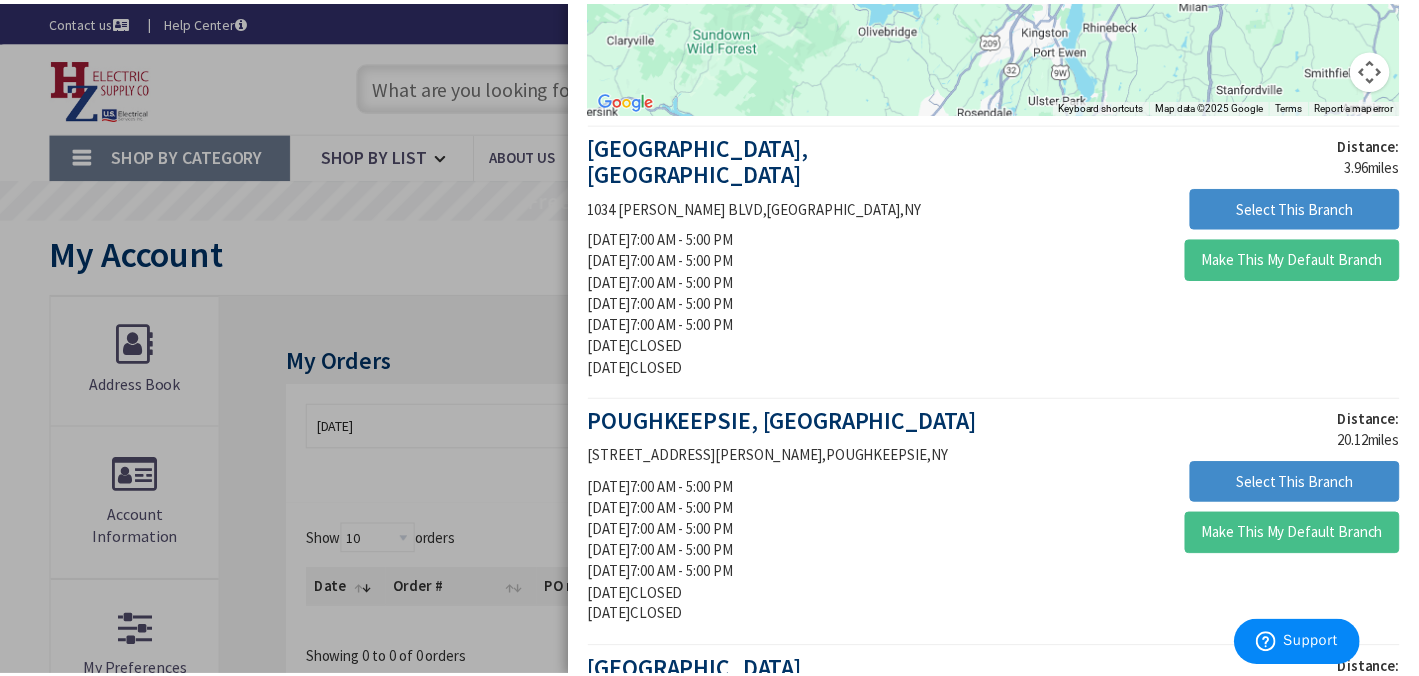 scroll, scrollTop: 300, scrollLeft: 0, axis: vertical 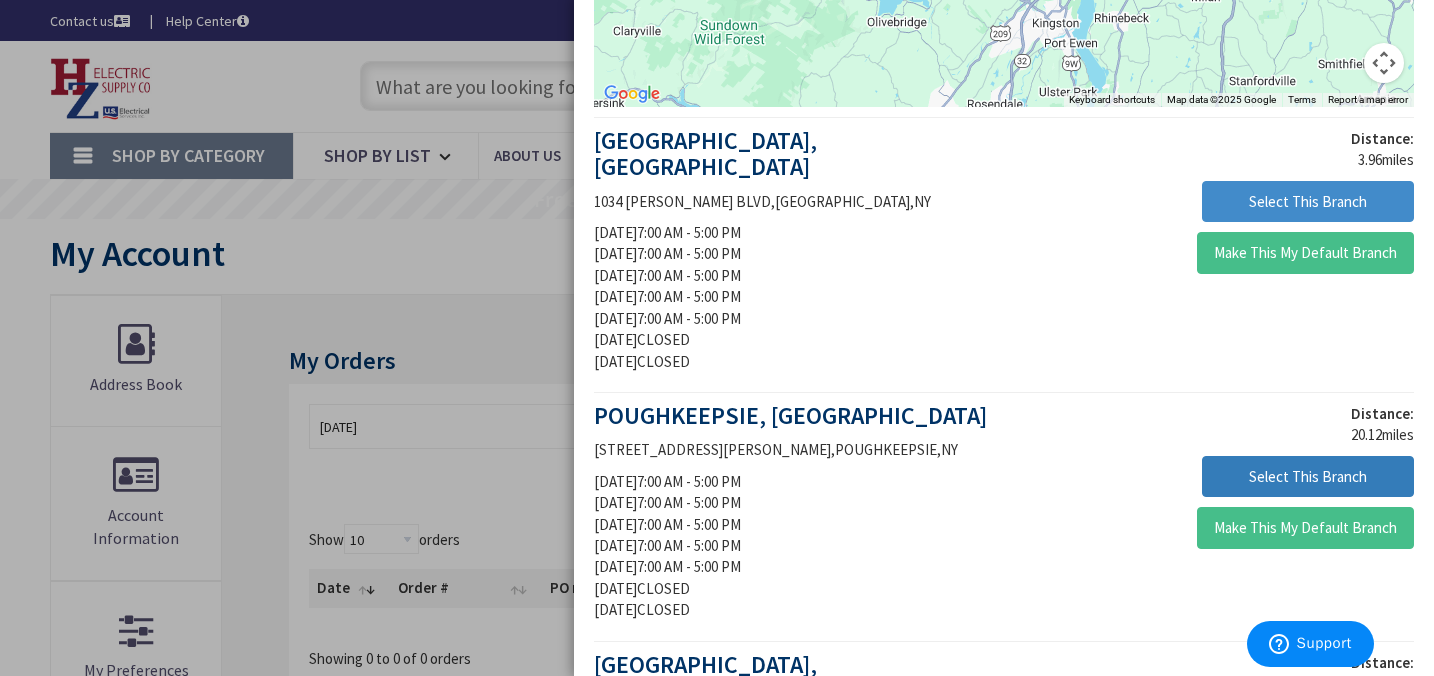 click on "Select This Branch" 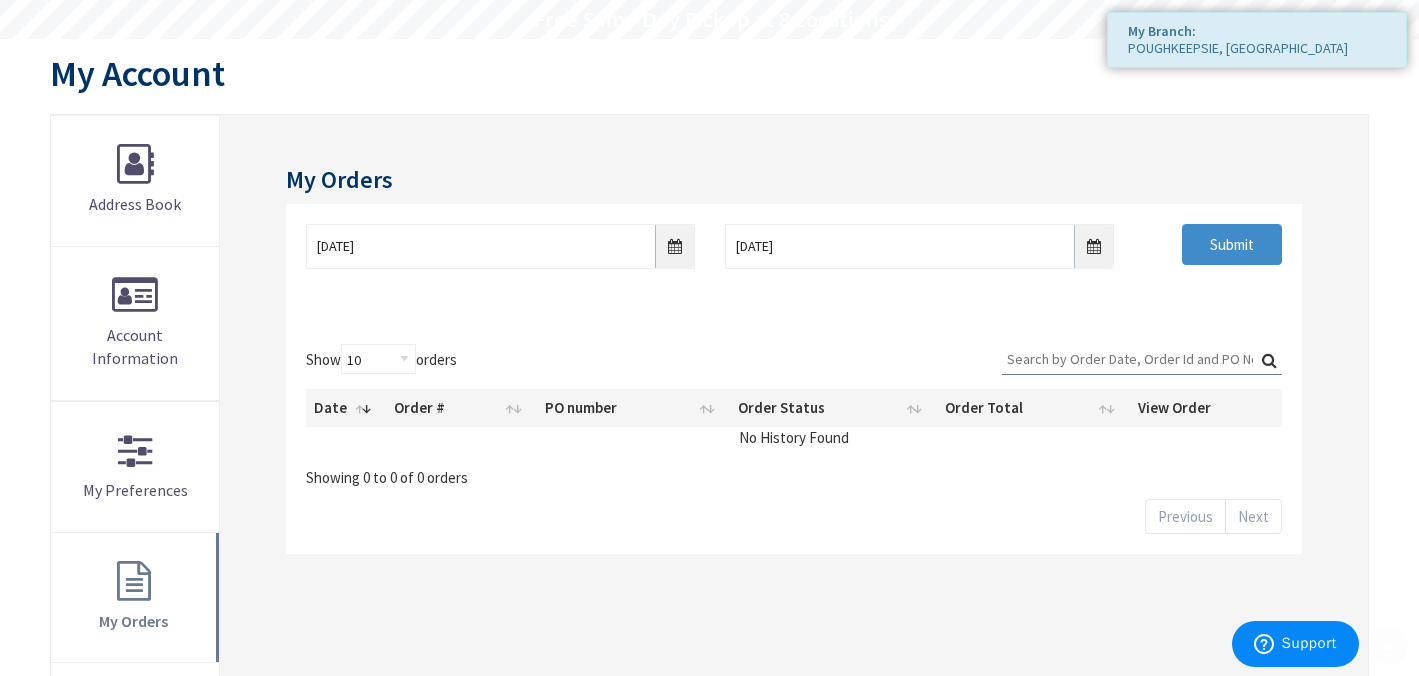 scroll, scrollTop: 200, scrollLeft: 0, axis: vertical 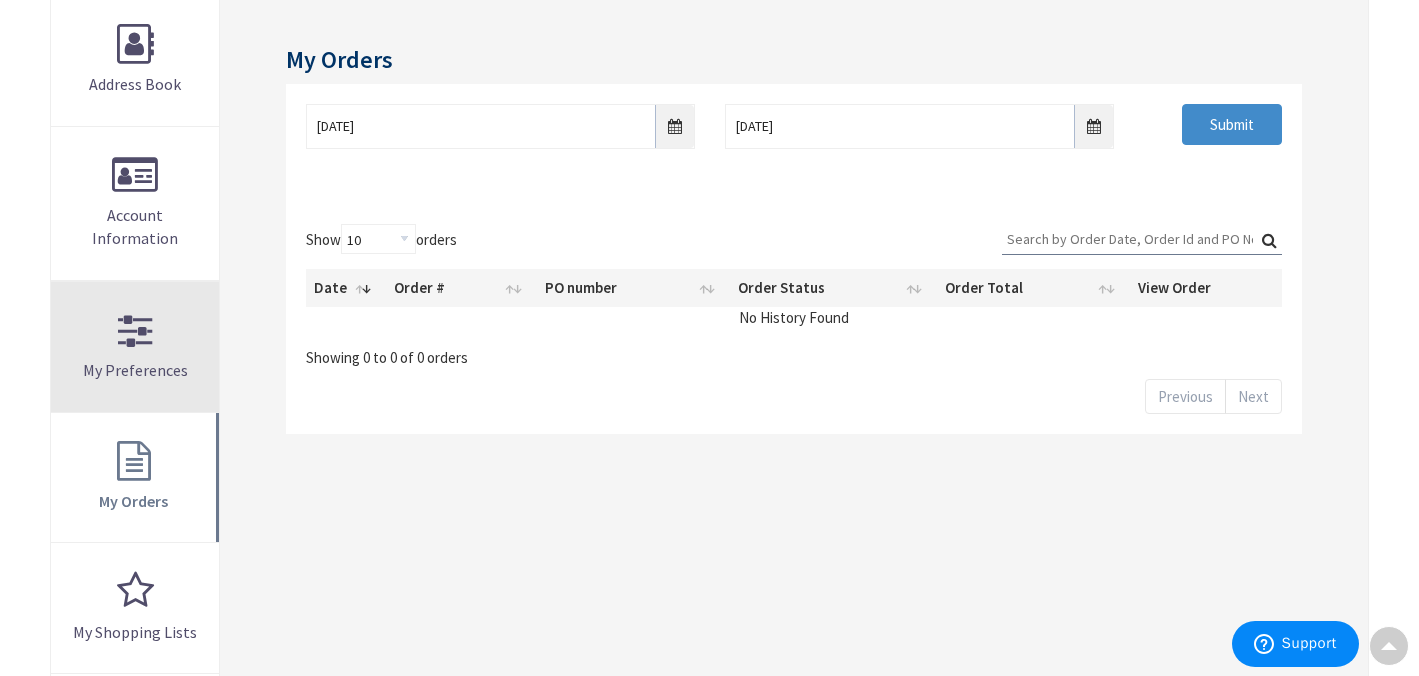 click on "My Preferences" at bounding box center [135, 347] 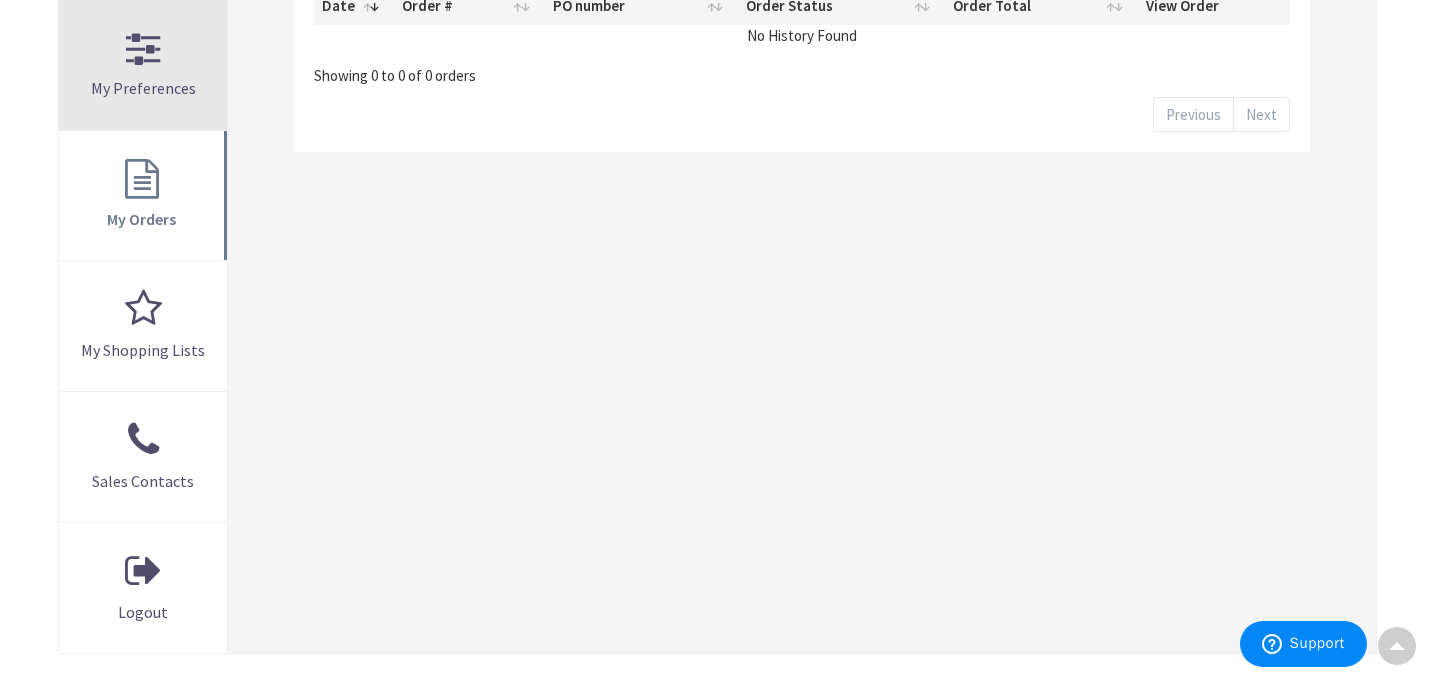 scroll, scrollTop: 0, scrollLeft: 0, axis: both 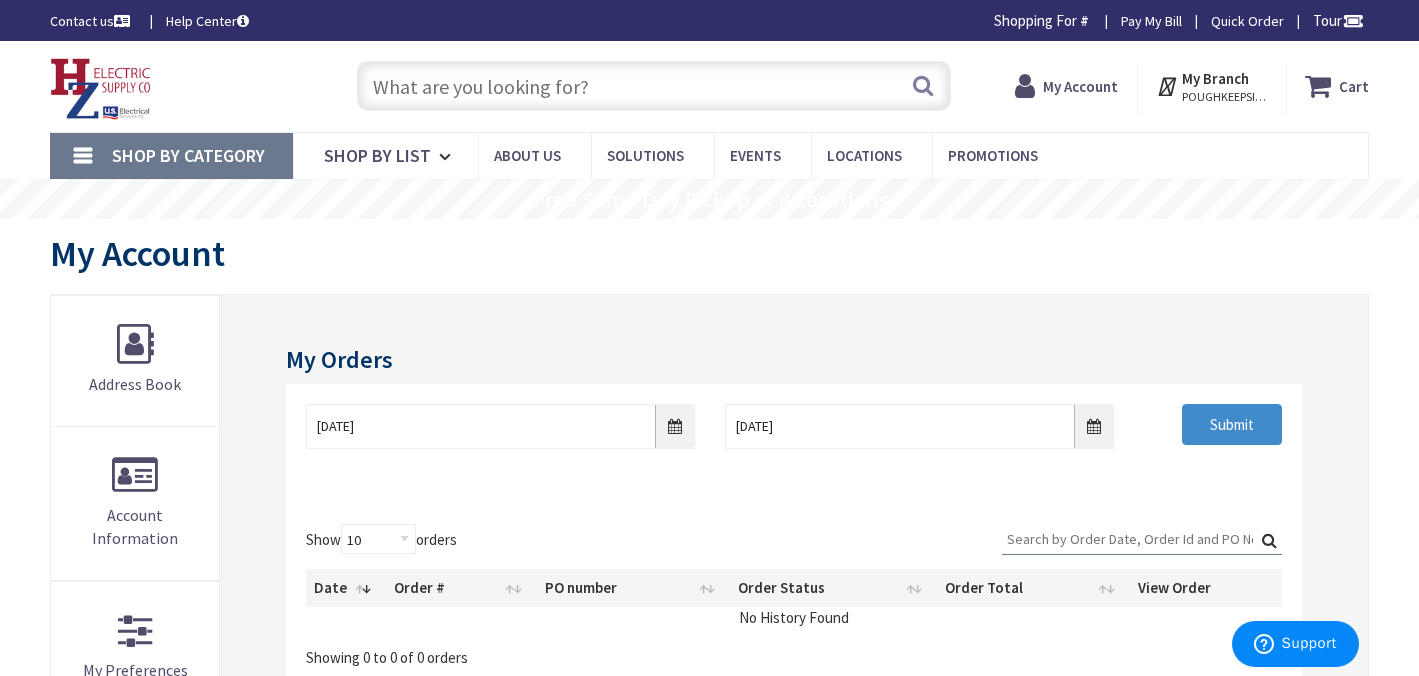 click on "My Branch" at bounding box center [1215, 78] 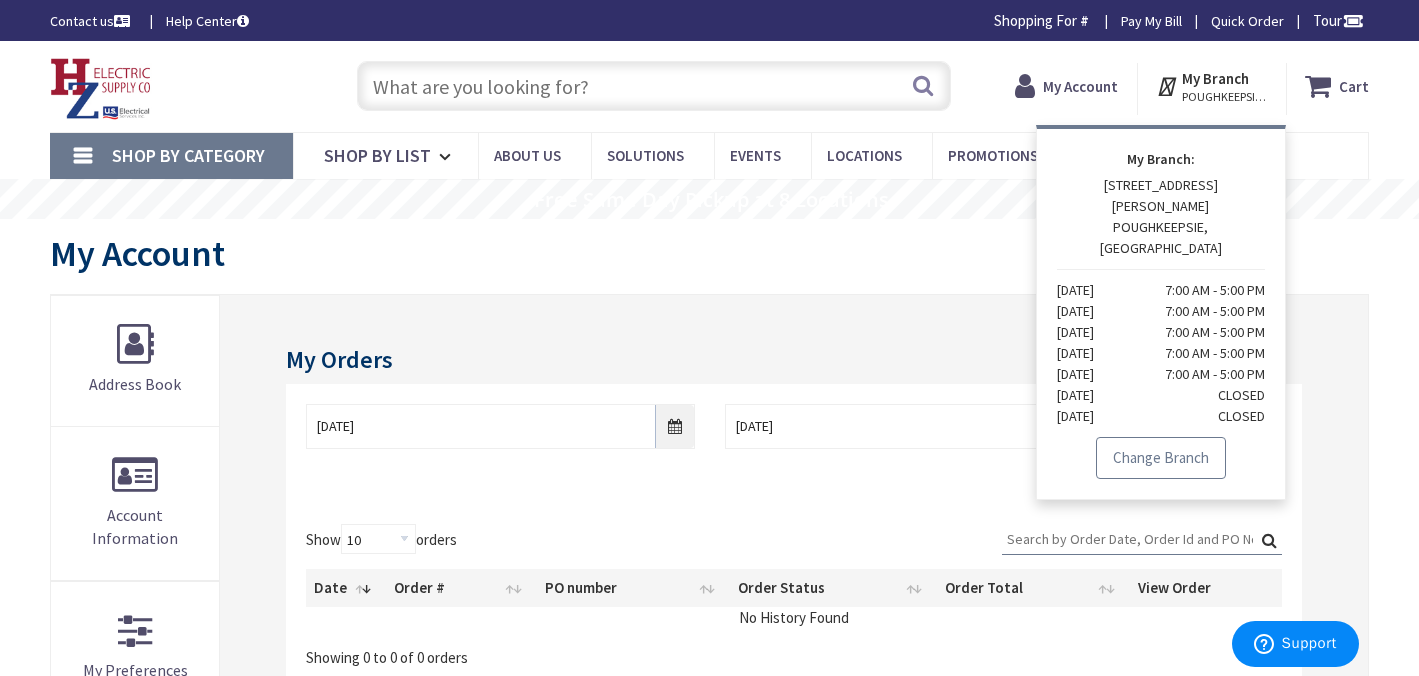 click on "Change Branch" at bounding box center [1161, 458] 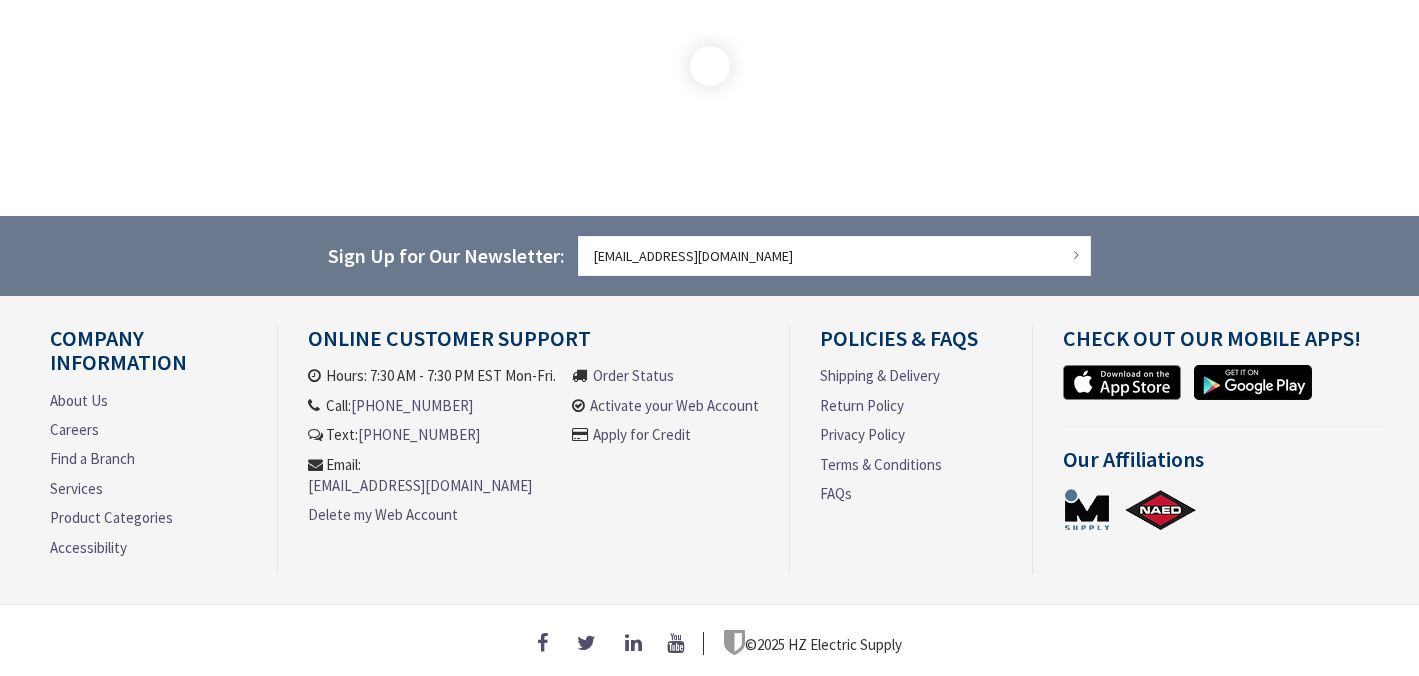 scroll, scrollTop: 2384, scrollLeft: 0, axis: vertical 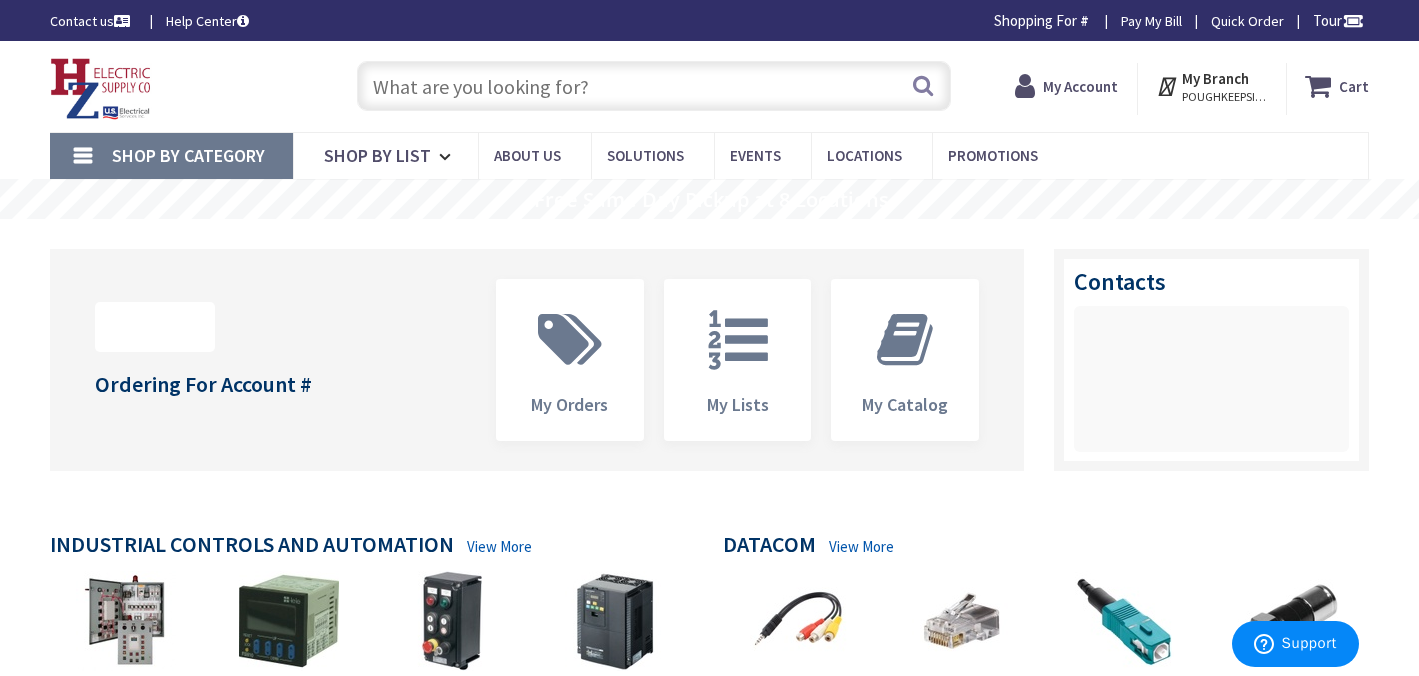 click on "My Branch" at bounding box center [1215, 78] 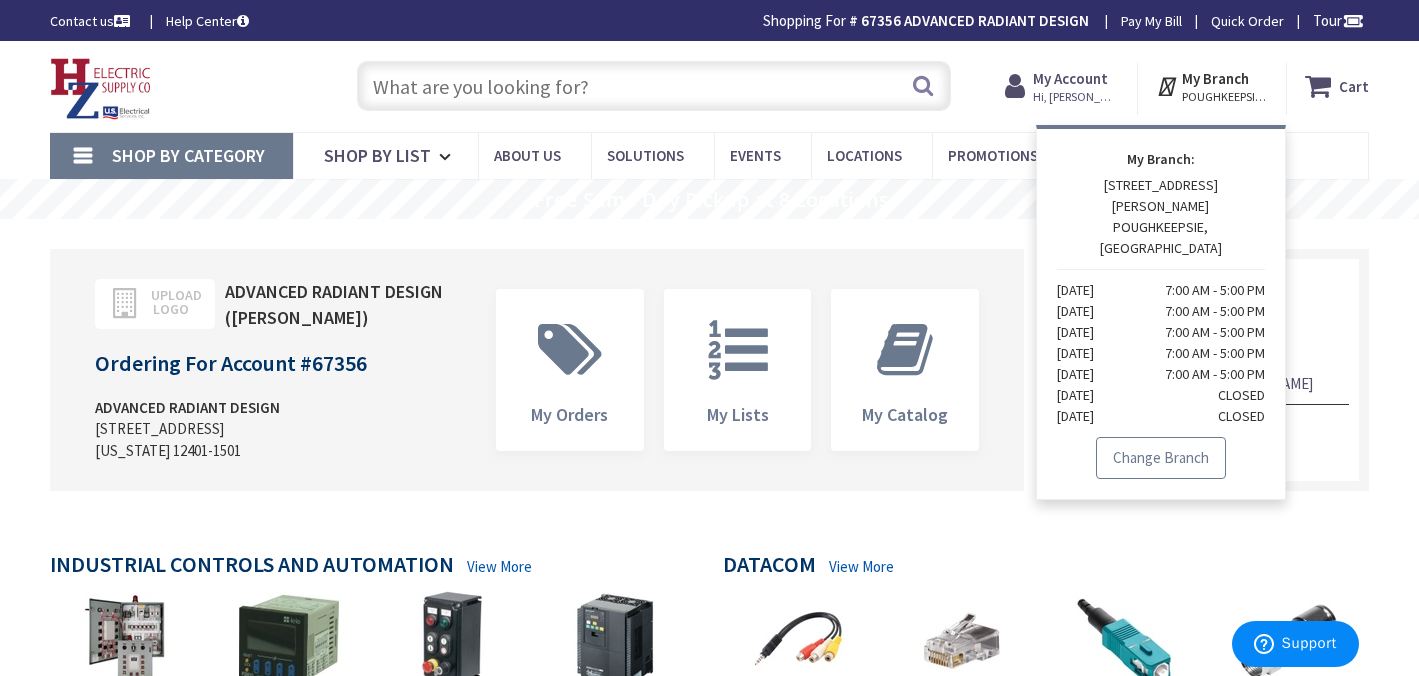click on "Change Branch" at bounding box center (1161, 458) 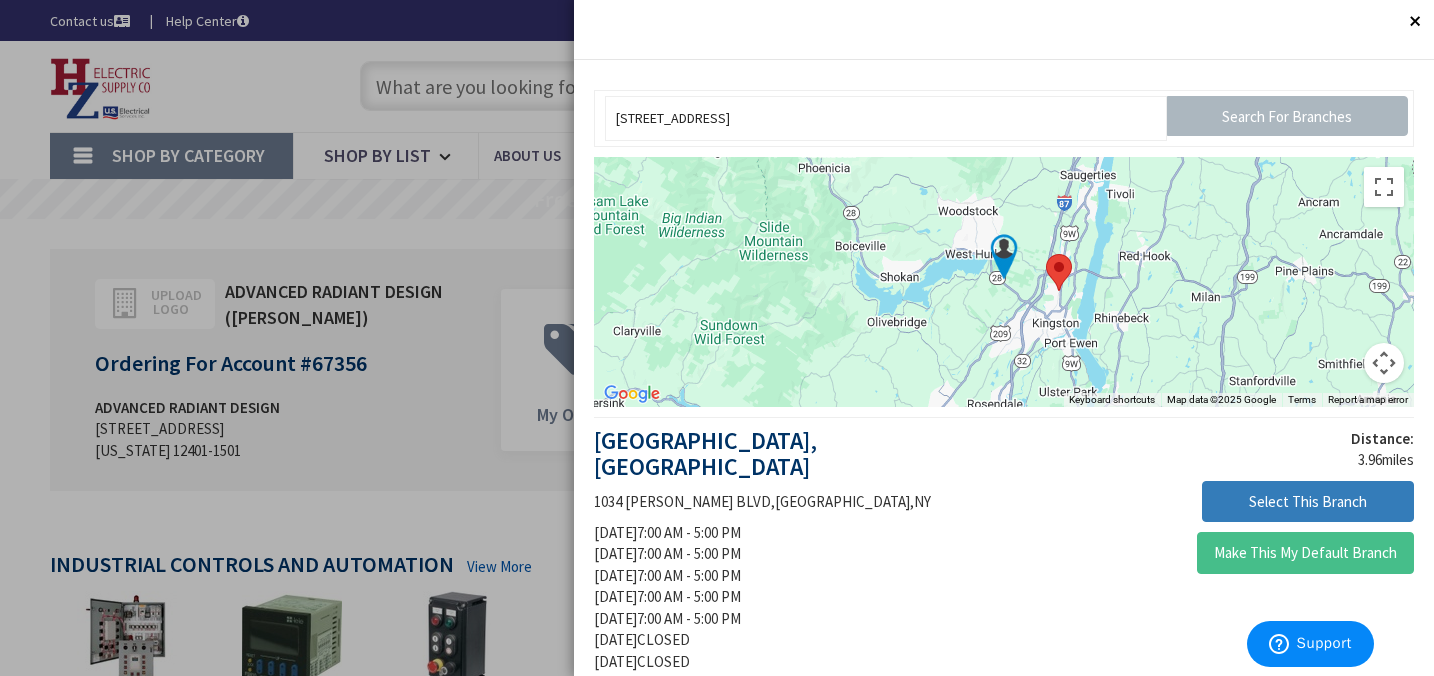 click on "Select This Branch" at bounding box center [1308, 502] 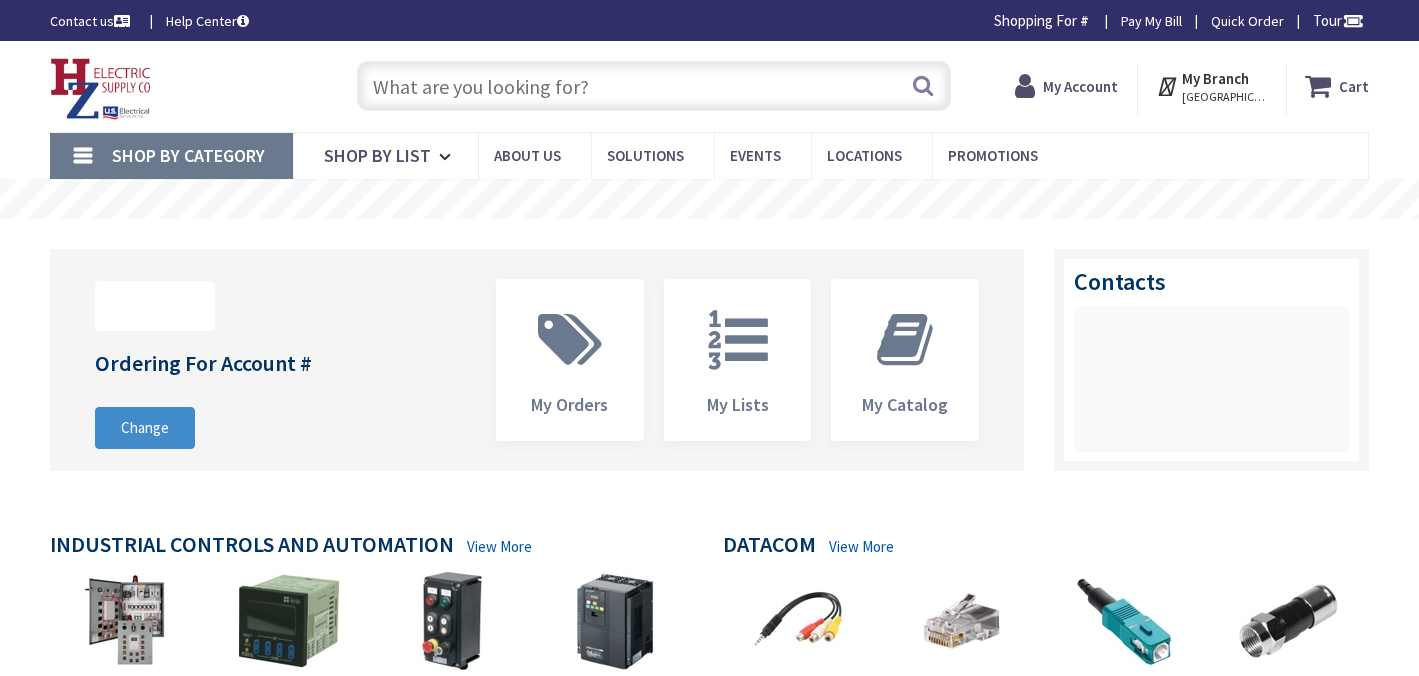 scroll, scrollTop: 0, scrollLeft: 0, axis: both 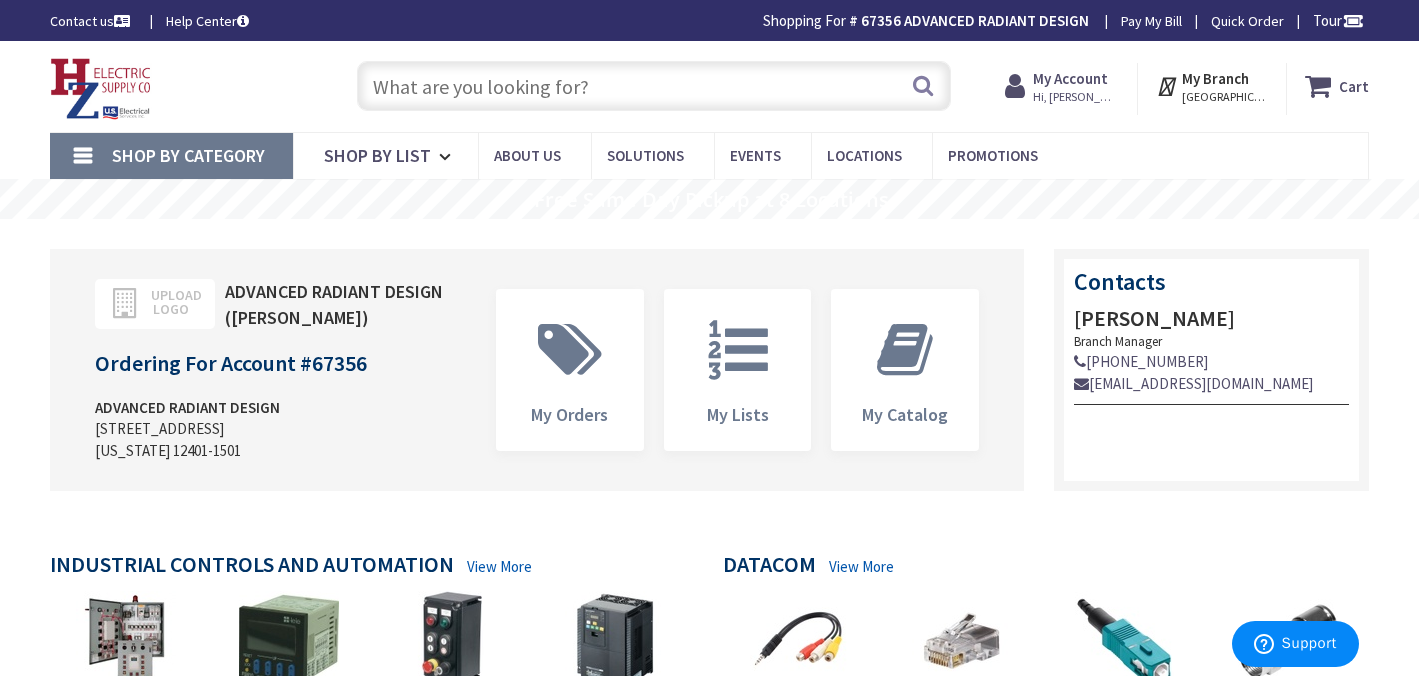 click at bounding box center [654, 86] 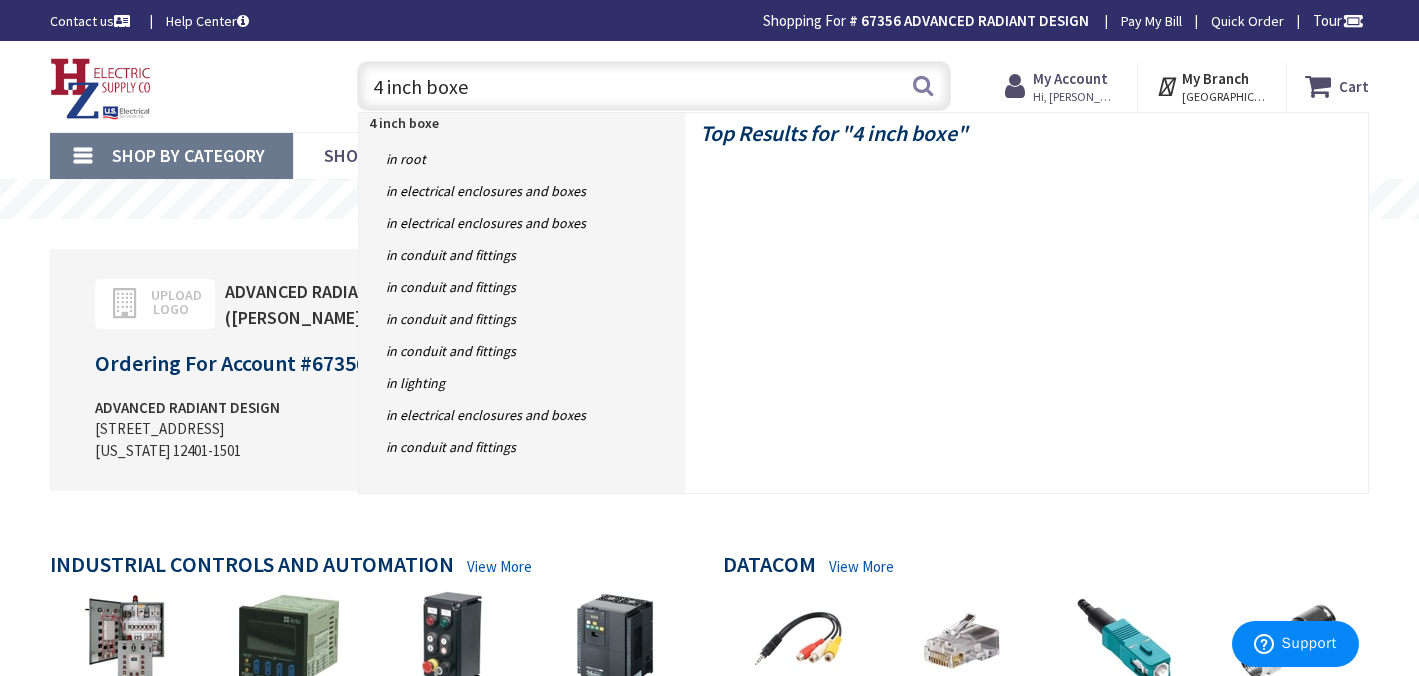 type on "4 inch boxes" 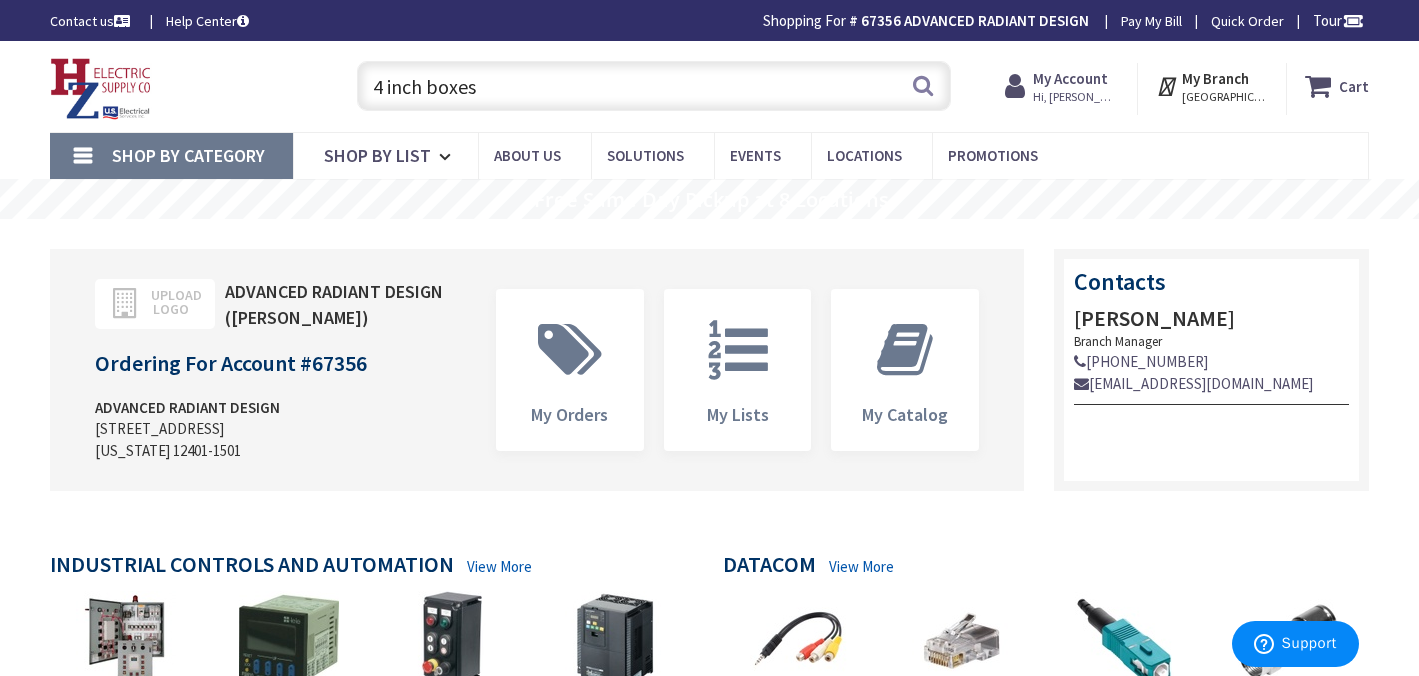 drag, startPoint x: 488, startPoint y: 91, endPoint x: 384, endPoint y: 93, distance: 104.019226 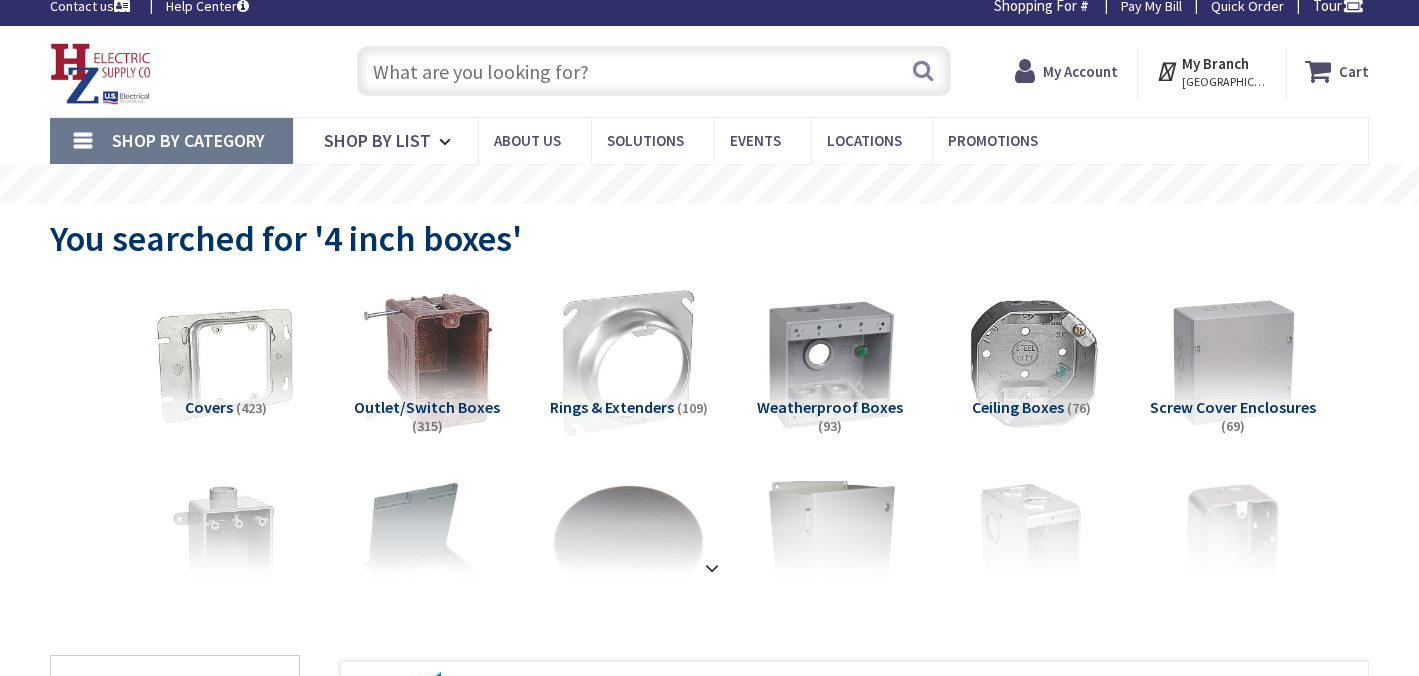 scroll, scrollTop: 300, scrollLeft: 0, axis: vertical 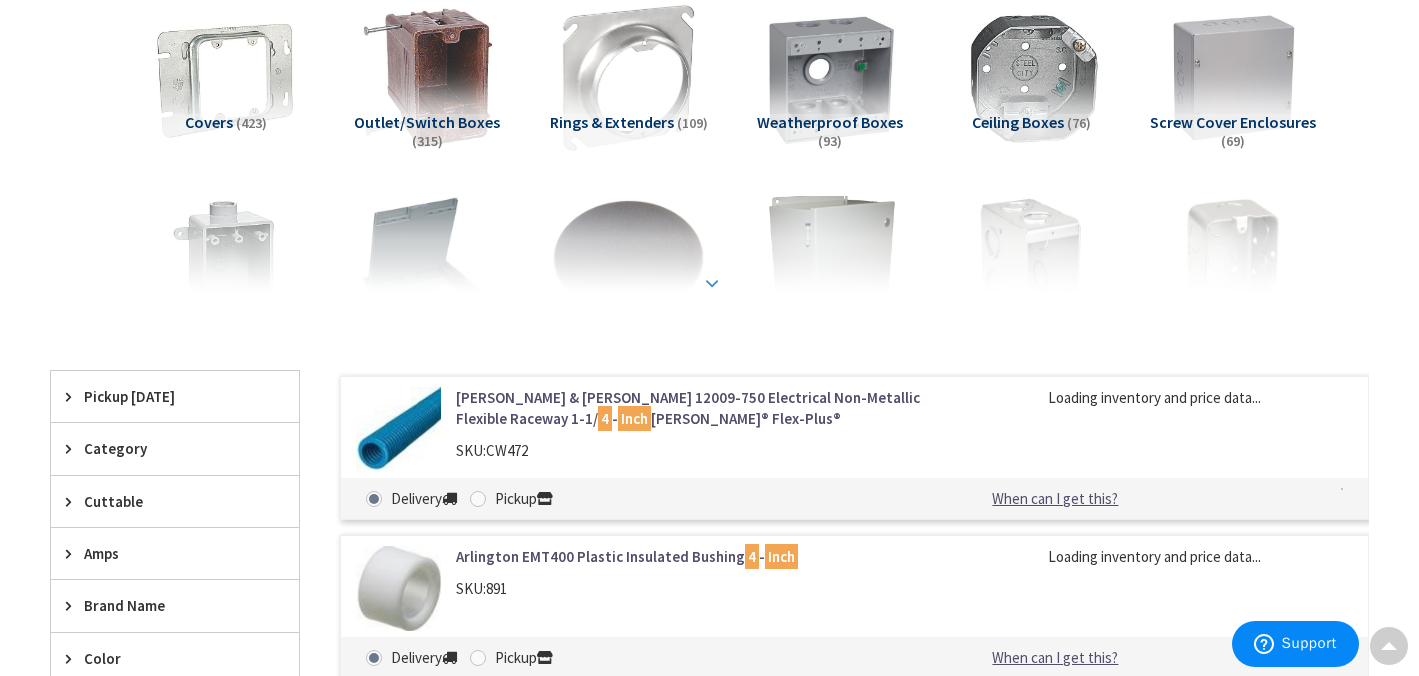 click at bounding box center (712, 283) 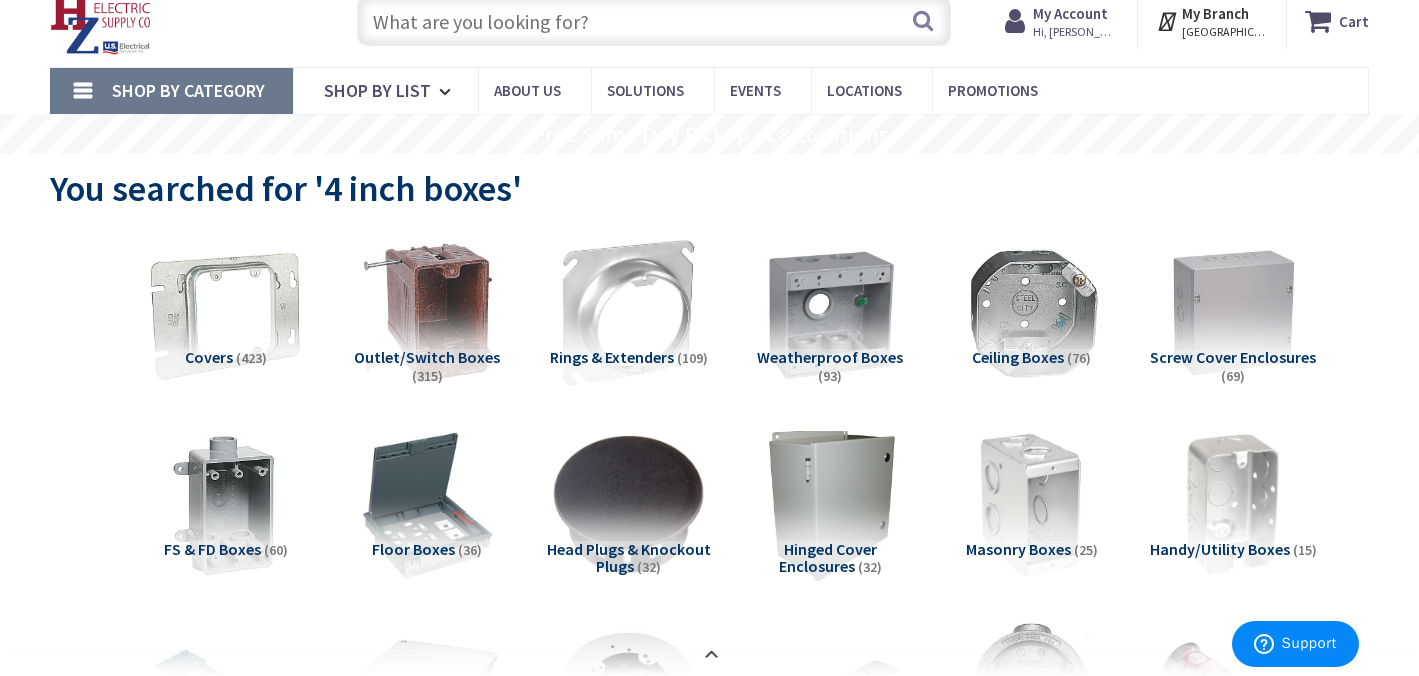 scroll, scrollTop: 100, scrollLeft: 0, axis: vertical 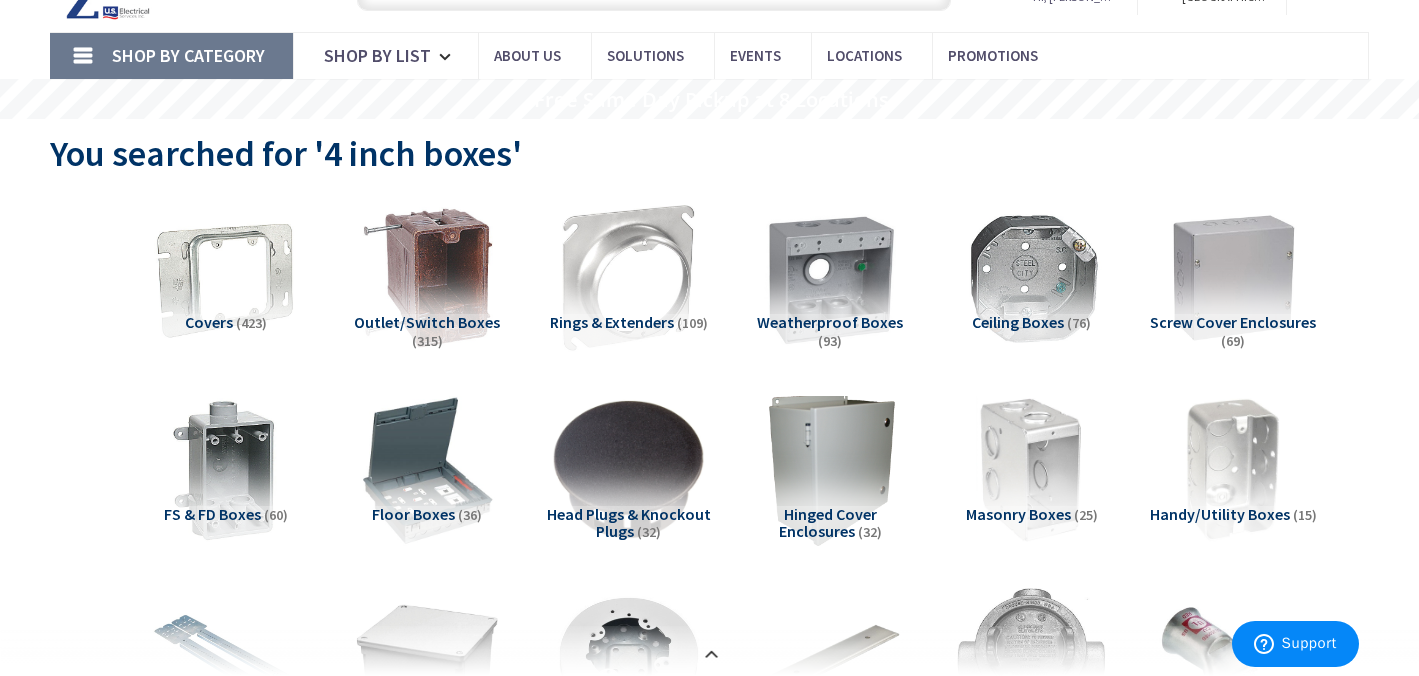 click on "Handy/Utility Boxes" at bounding box center [1220, 514] 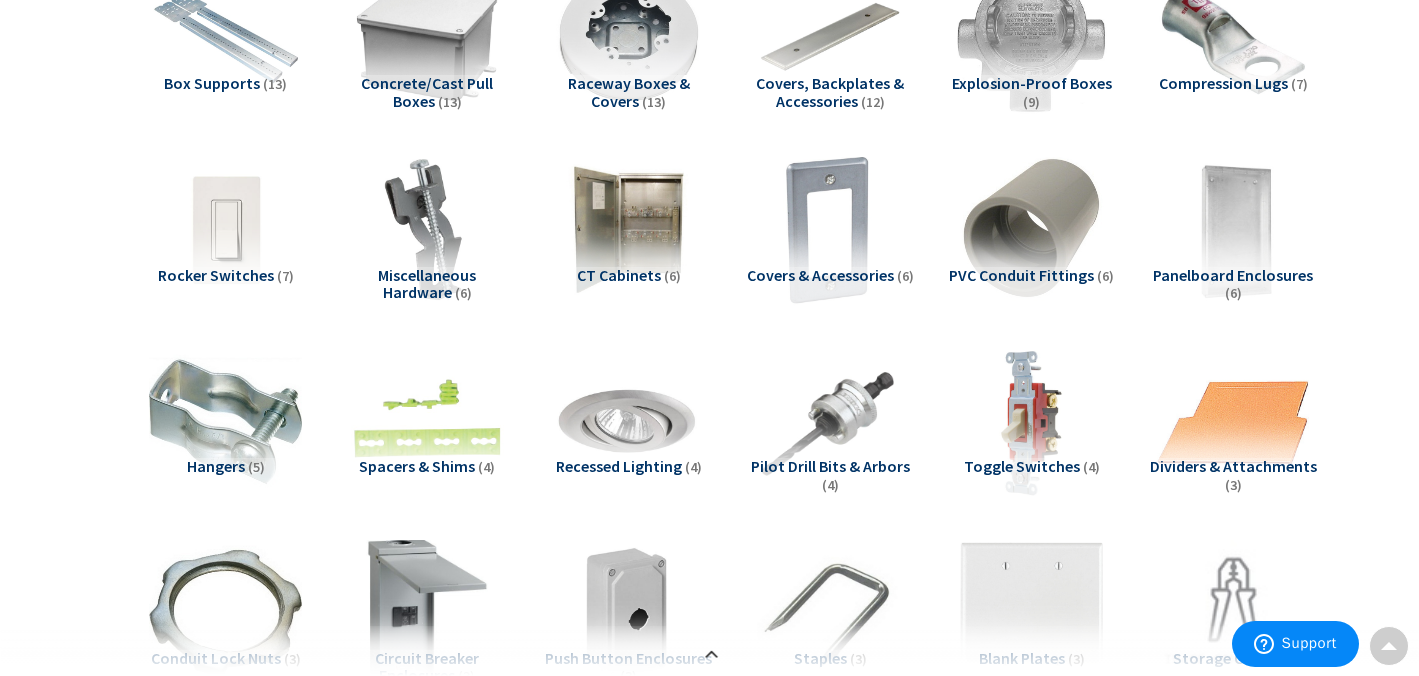 scroll, scrollTop: 0, scrollLeft: 0, axis: both 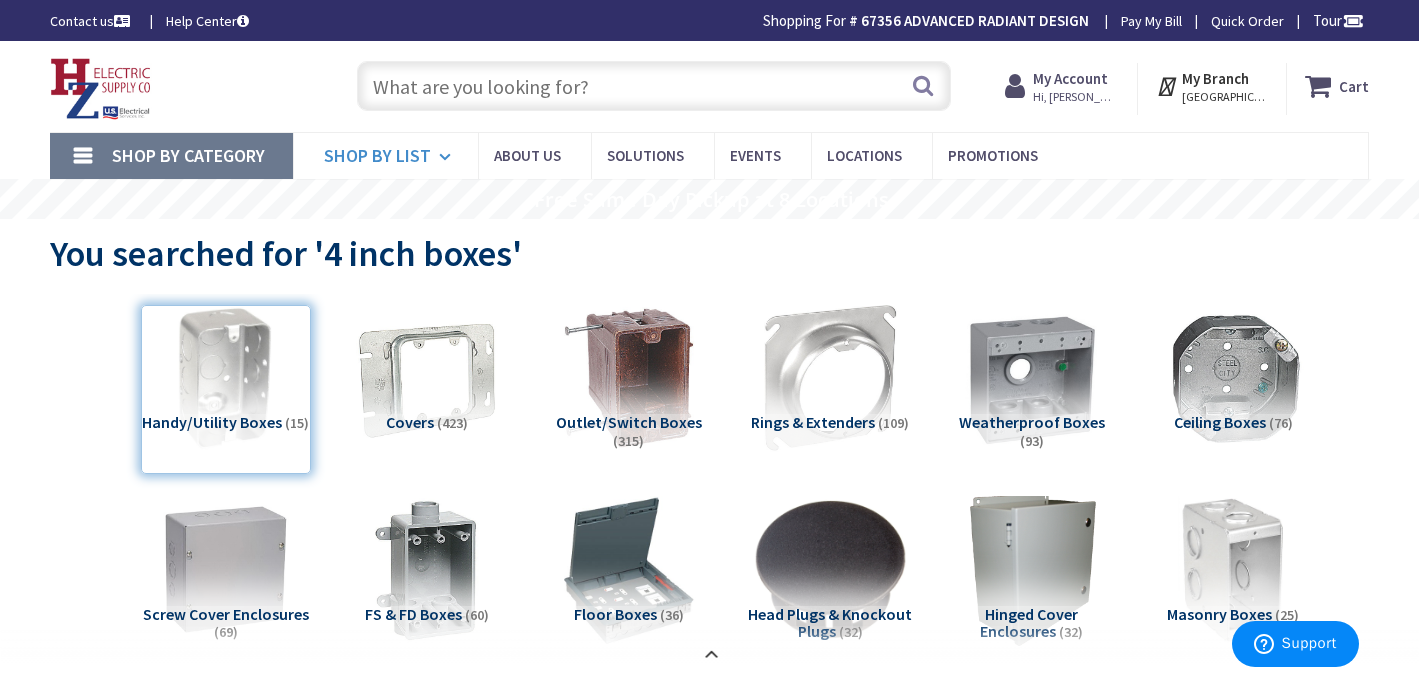 click on "Shop By List" at bounding box center [377, 155] 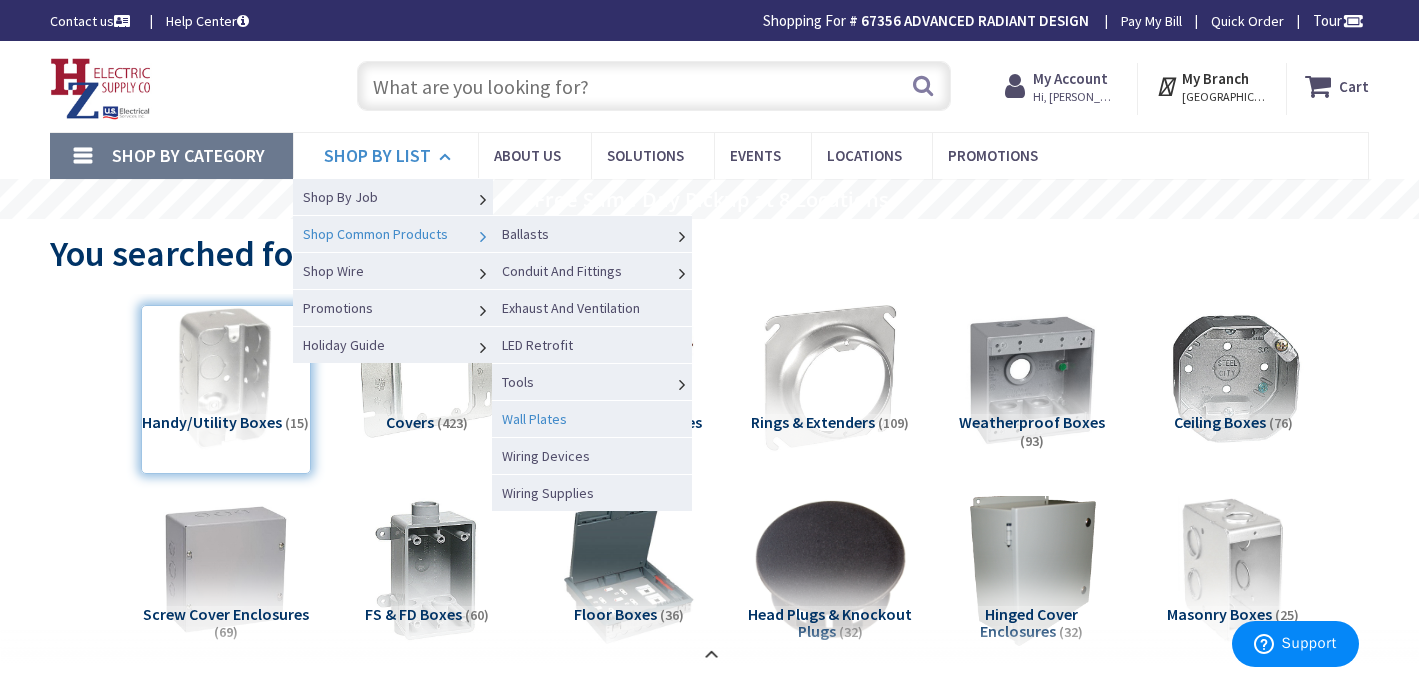 click on "Wall Plates" at bounding box center (534, 419) 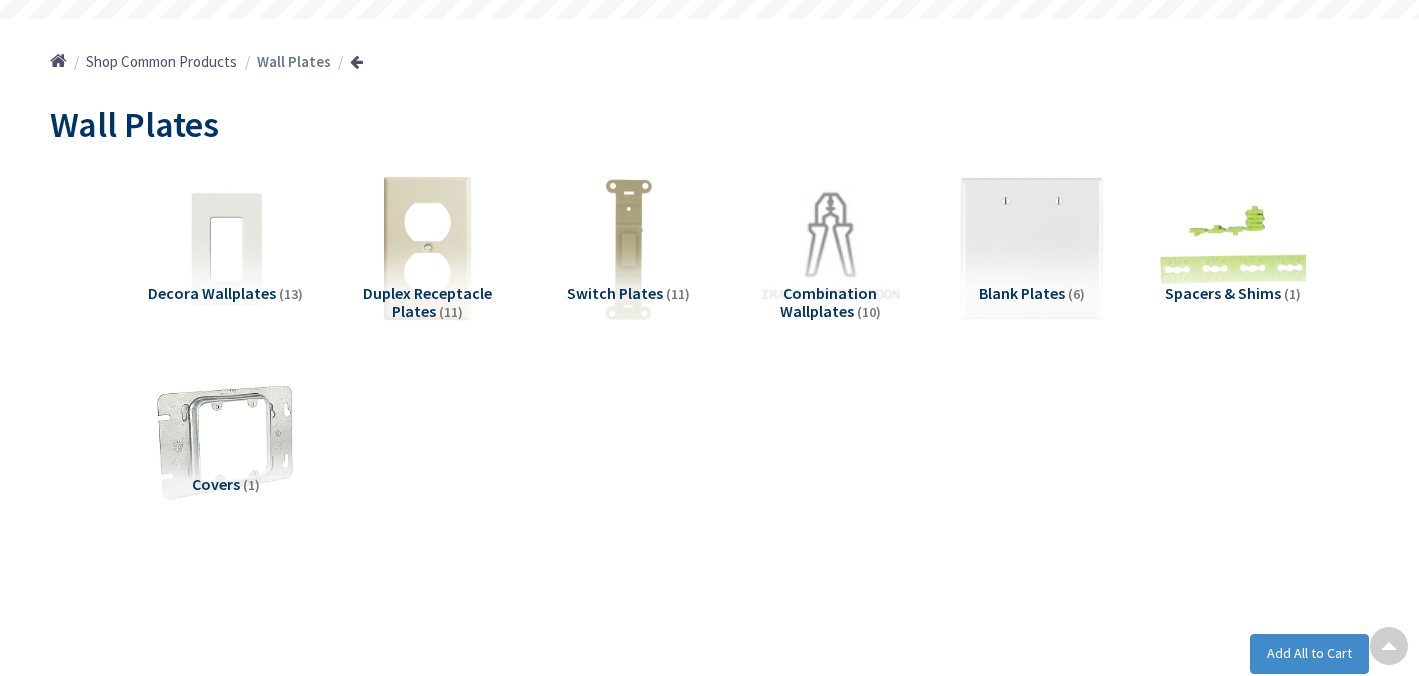 scroll, scrollTop: 200, scrollLeft: 0, axis: vertical 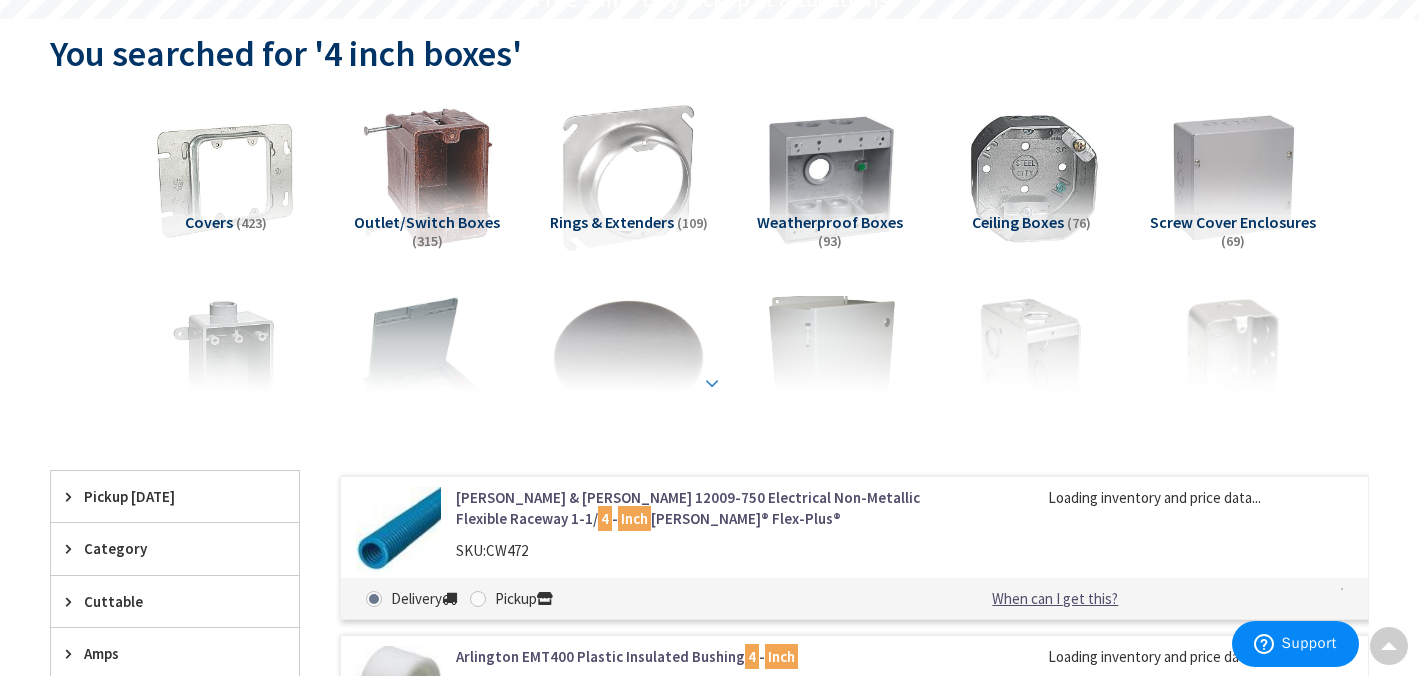 click at bounding box center [712, 383] 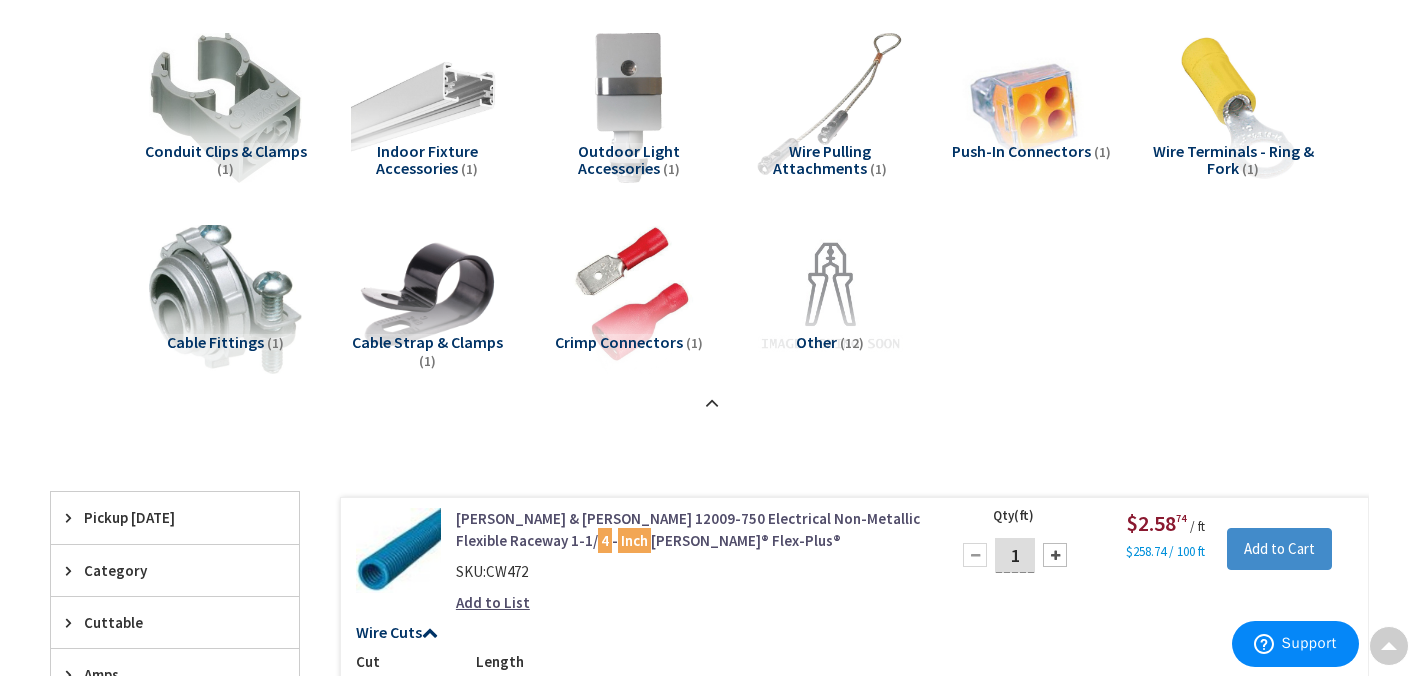 scroll, scrollTop: 2000, scrollLeft: 0, axis: vertical 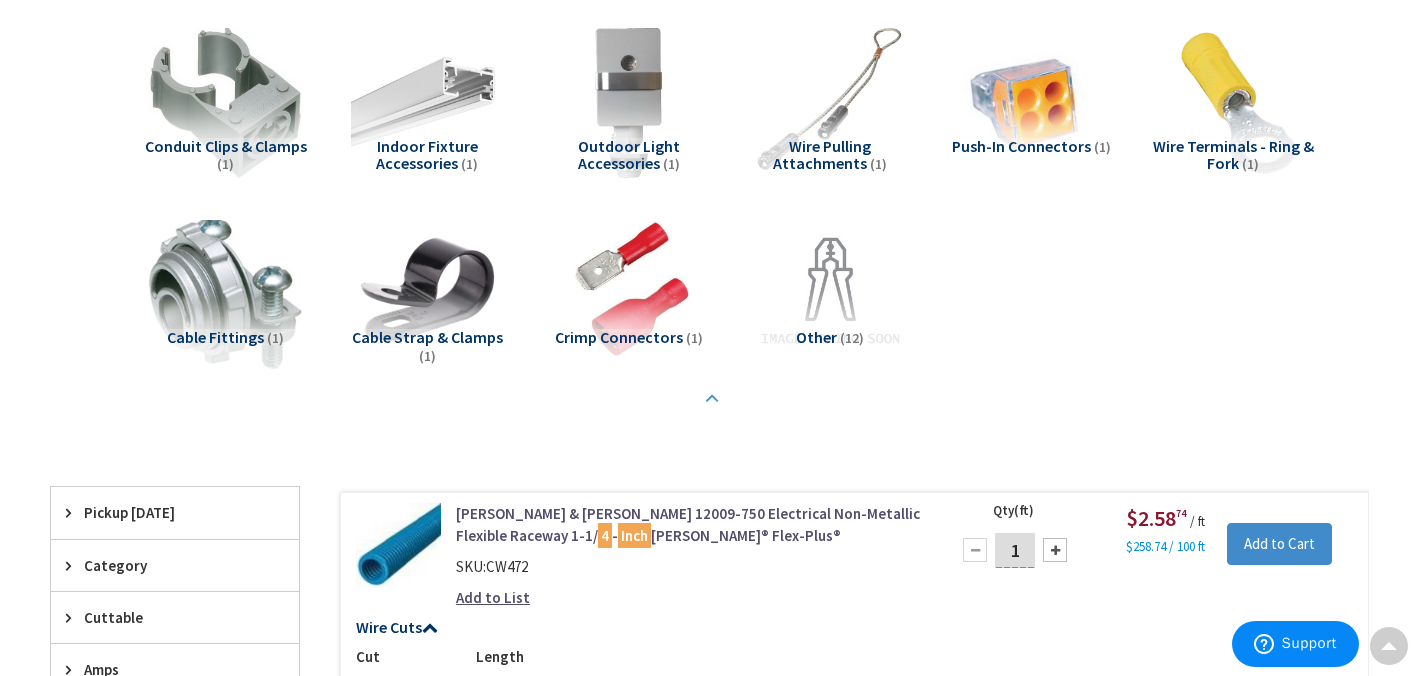 click at bounding box center [712, 399] 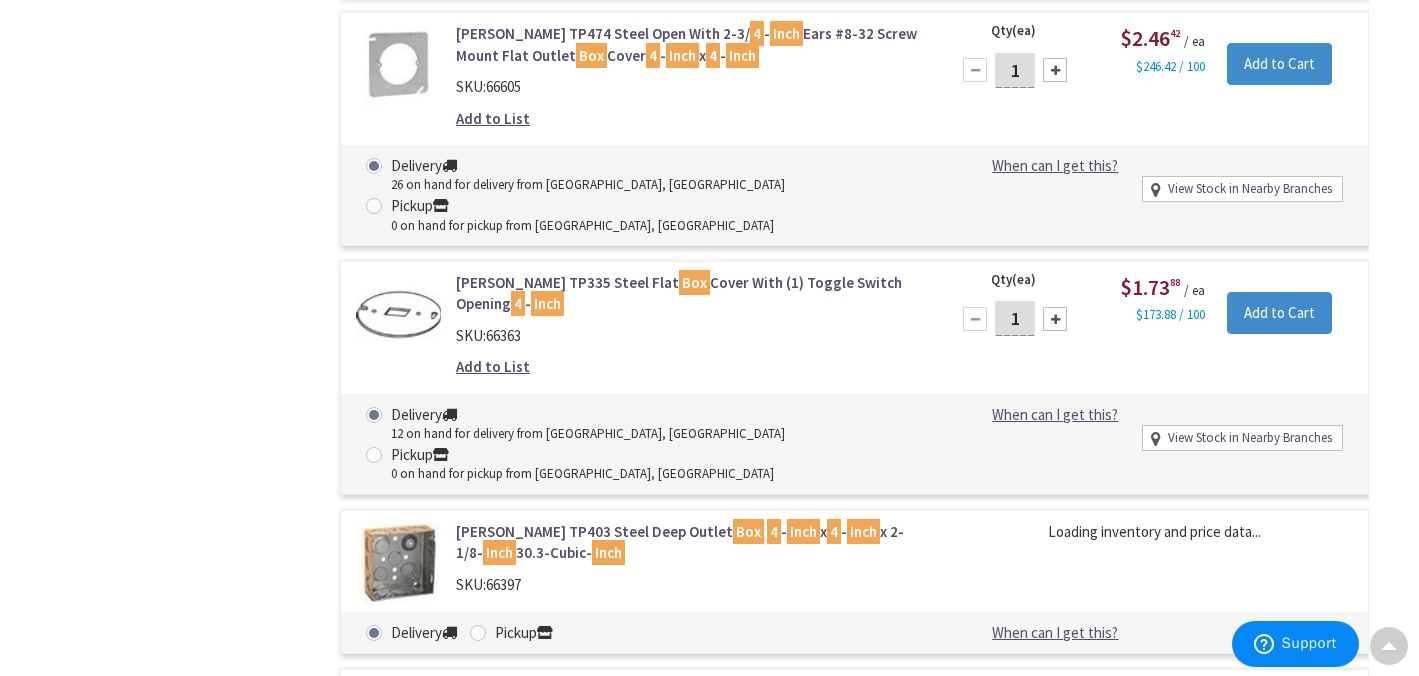 scroll, scrollTop: 2719, scrollLeft: 0, axis: vertical 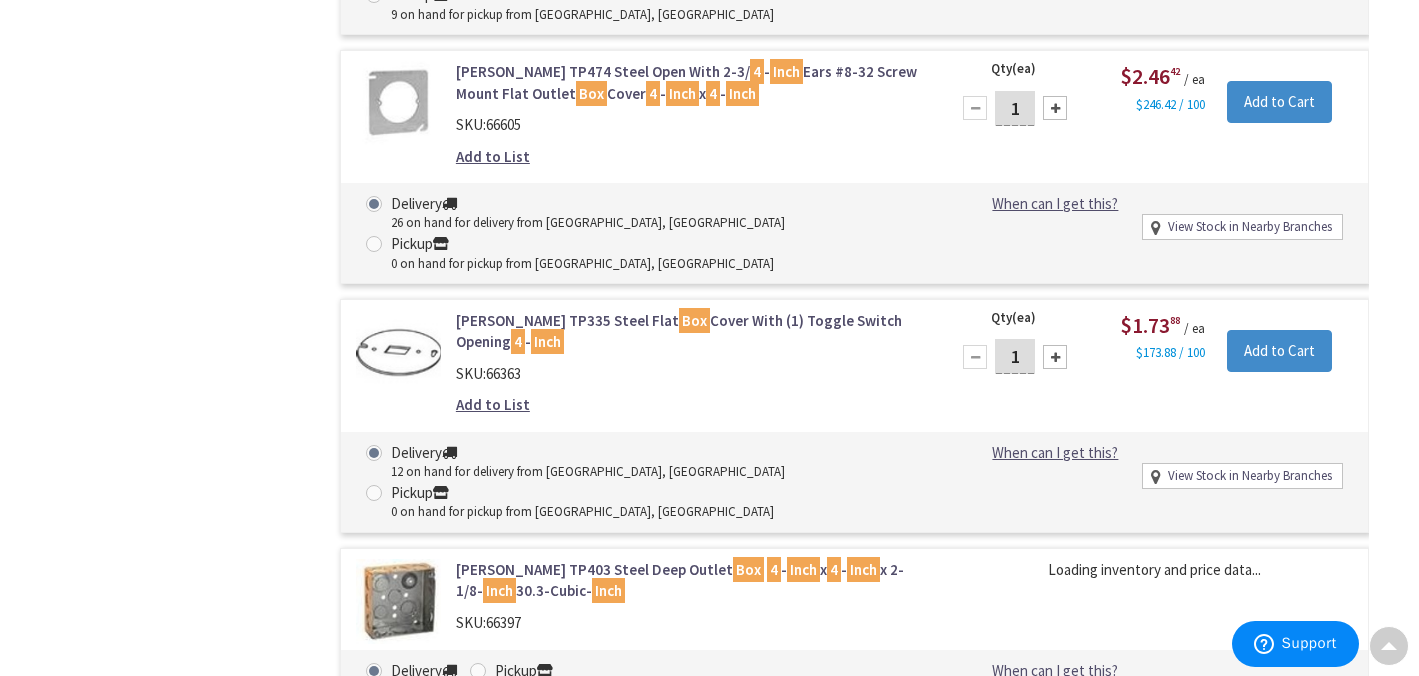 click at bounding box center (398, 601) 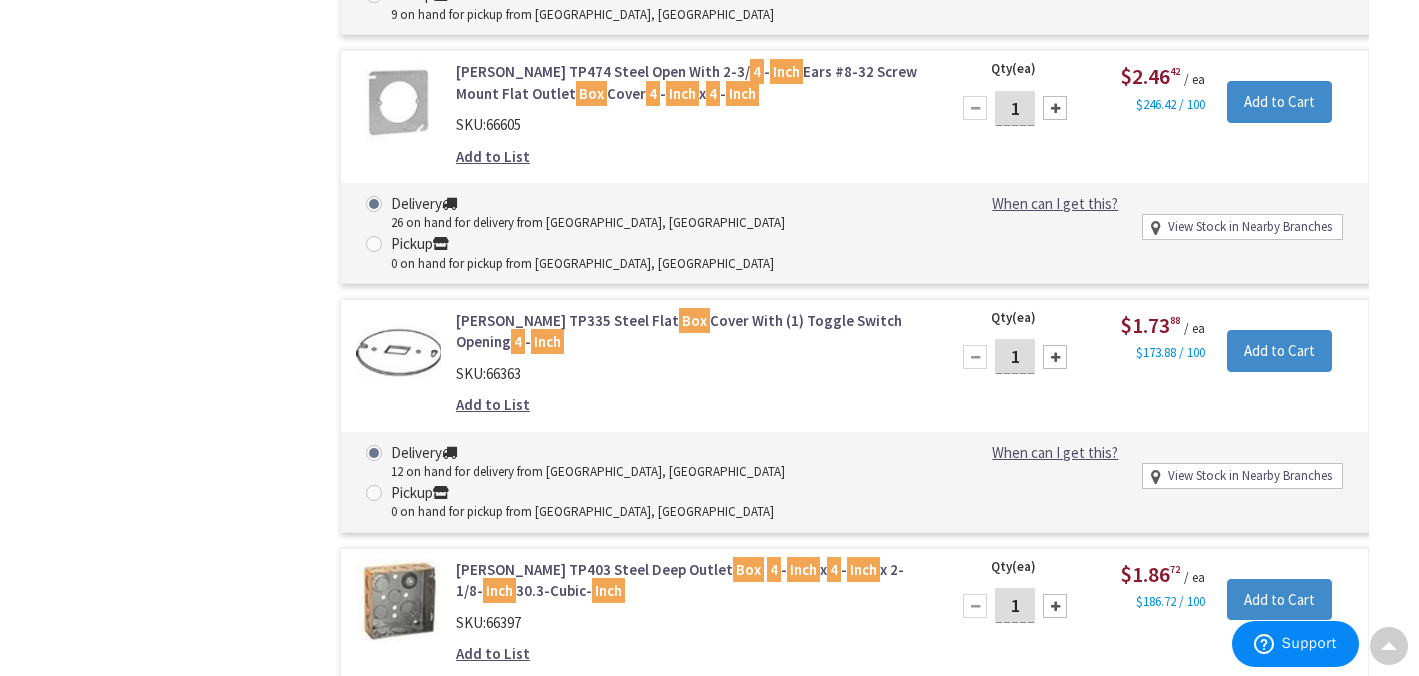 click on "Crouse-Hinds TP403 Steel Deep Outlet  Box   4 - Inch  x  4 - Inch  x 2-1/8- Inch  30.3-Cubic- Inch" at bounding box center (690, 580) 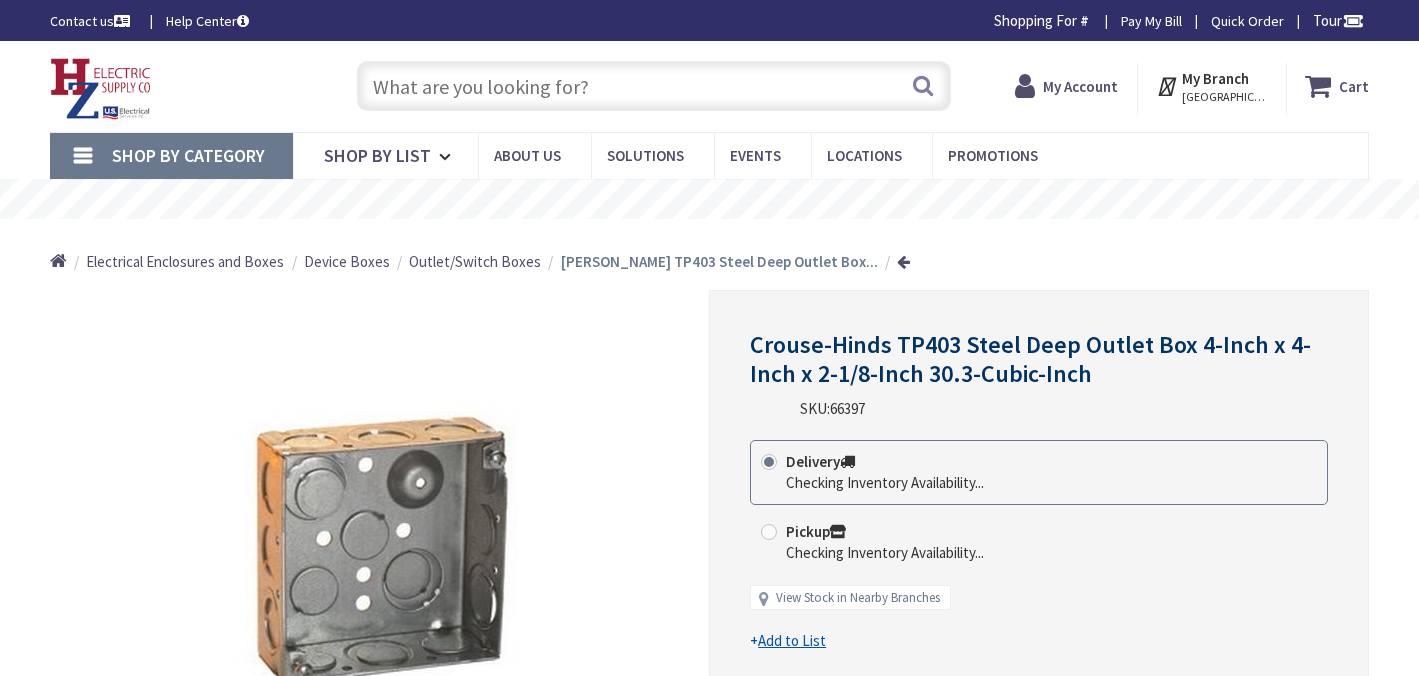 scroll, scrollTop: 0, scrollLeft: 0, axis: both 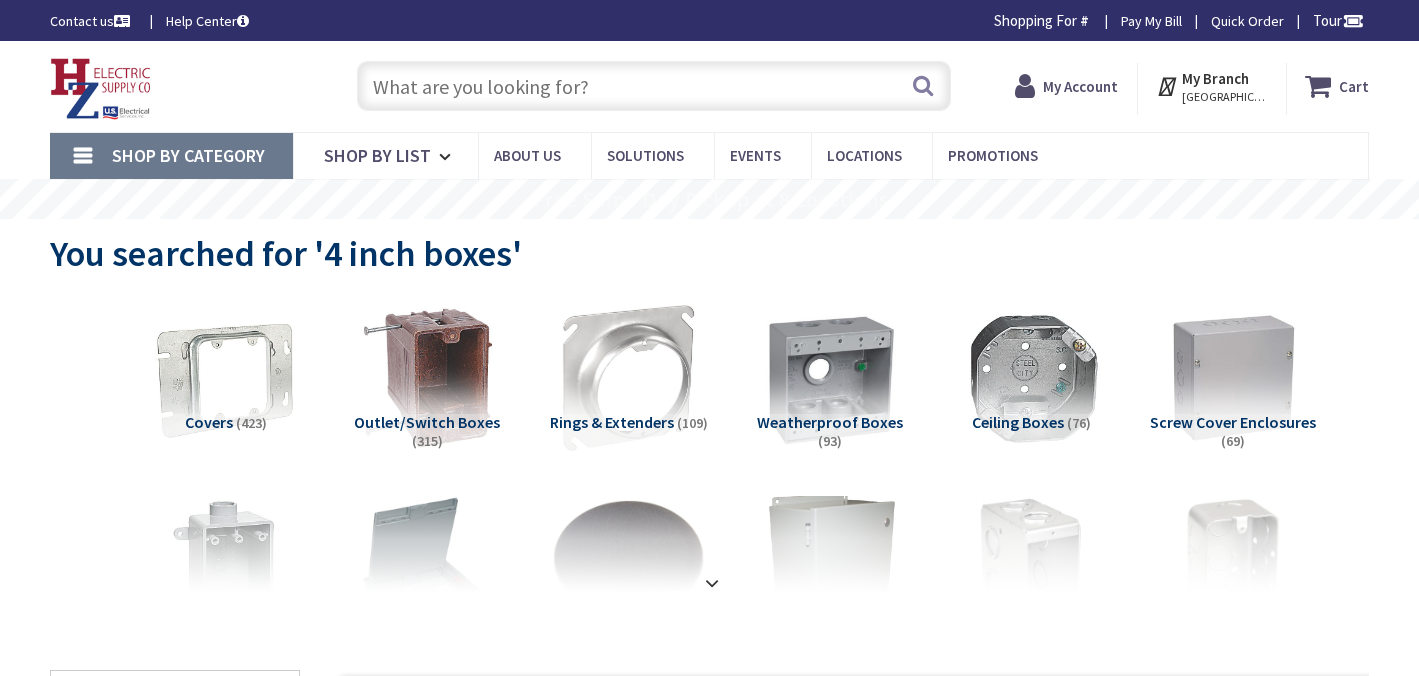 click at bounding box center [654, 86] 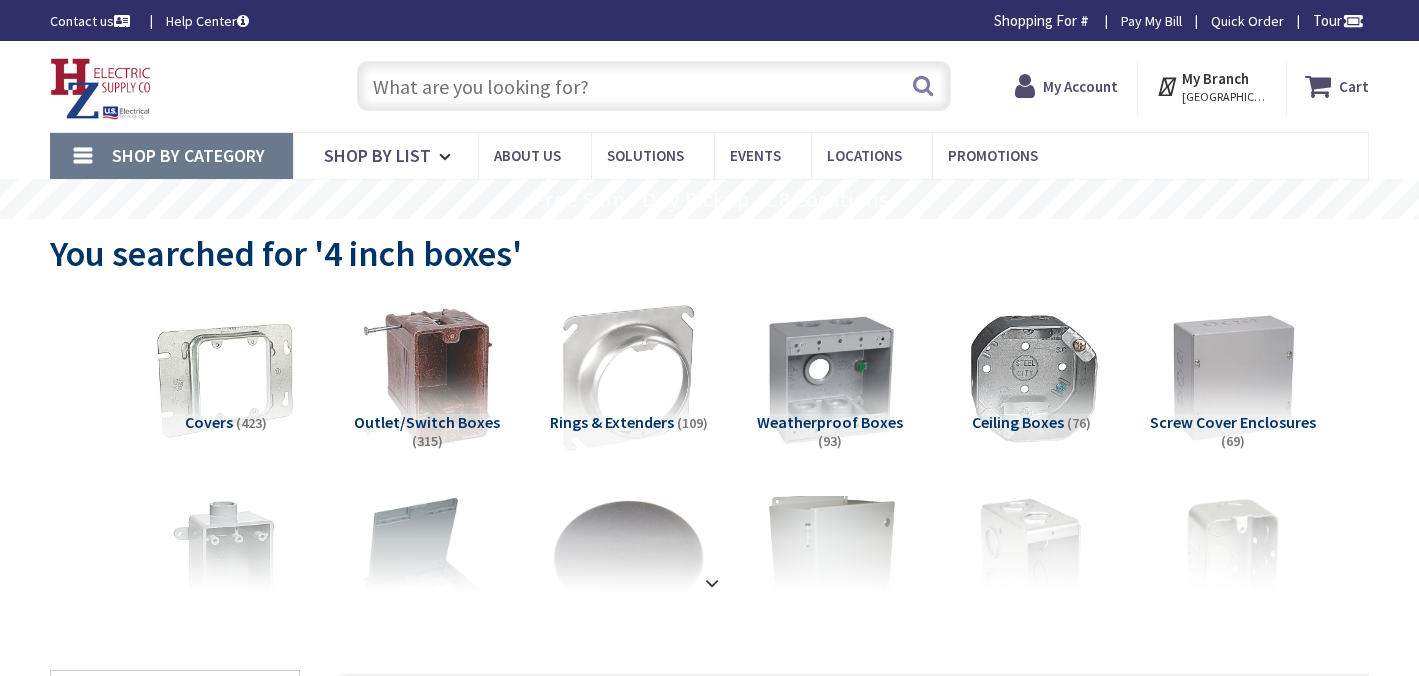 scroll, scrollTop: 0, scrollLeft: 0, axis: both 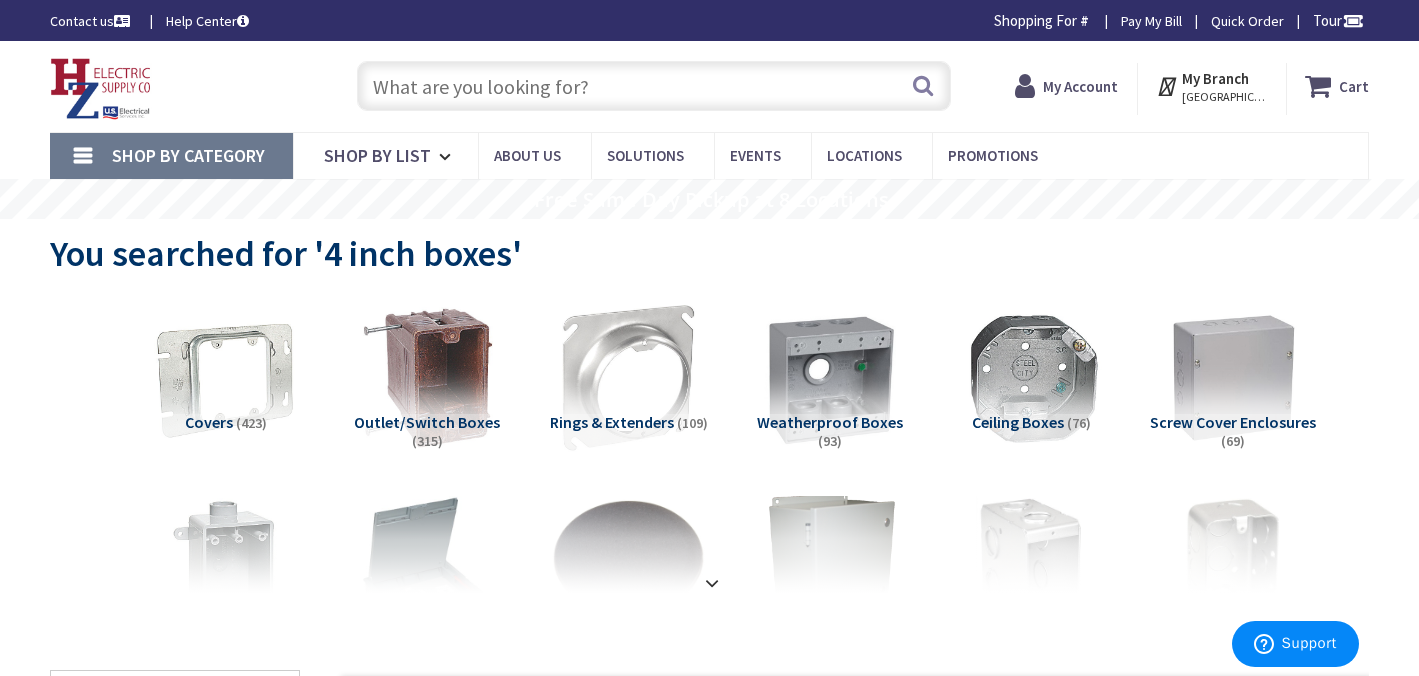 click at bounding box center (654, 86) 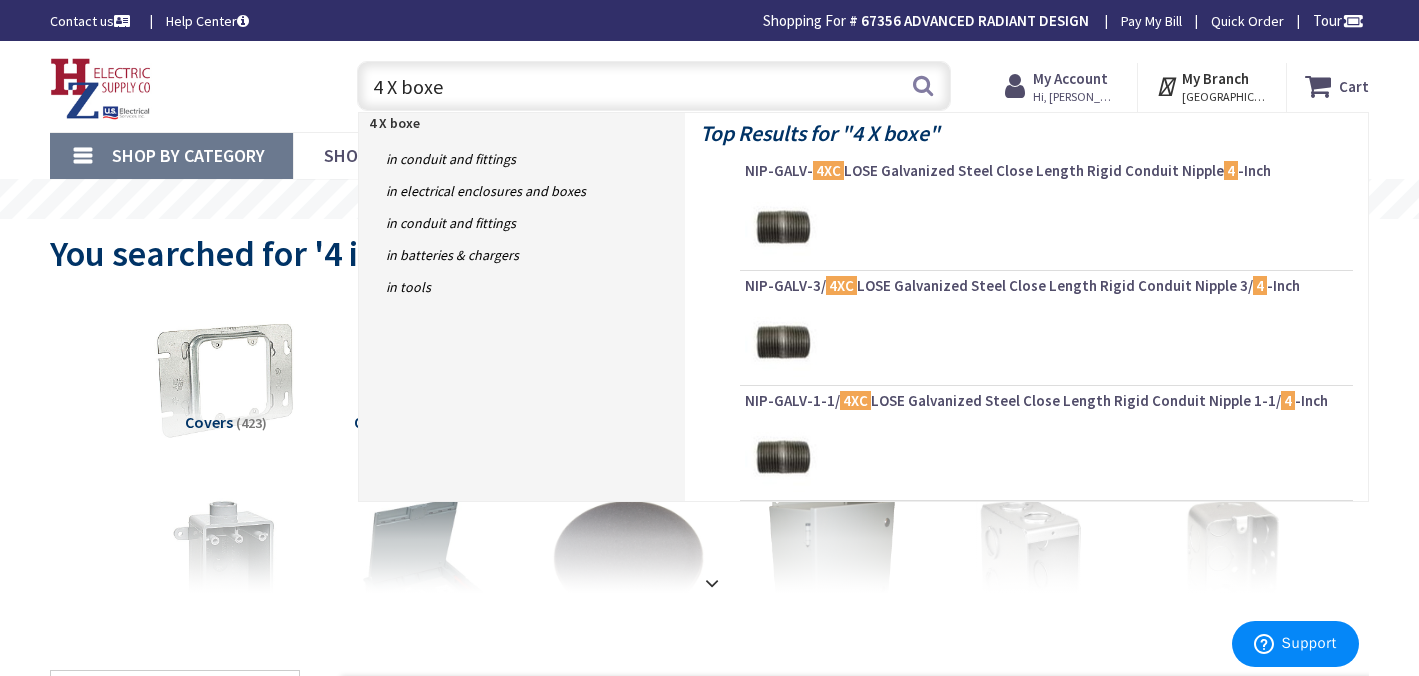 type on "4 X boxes" 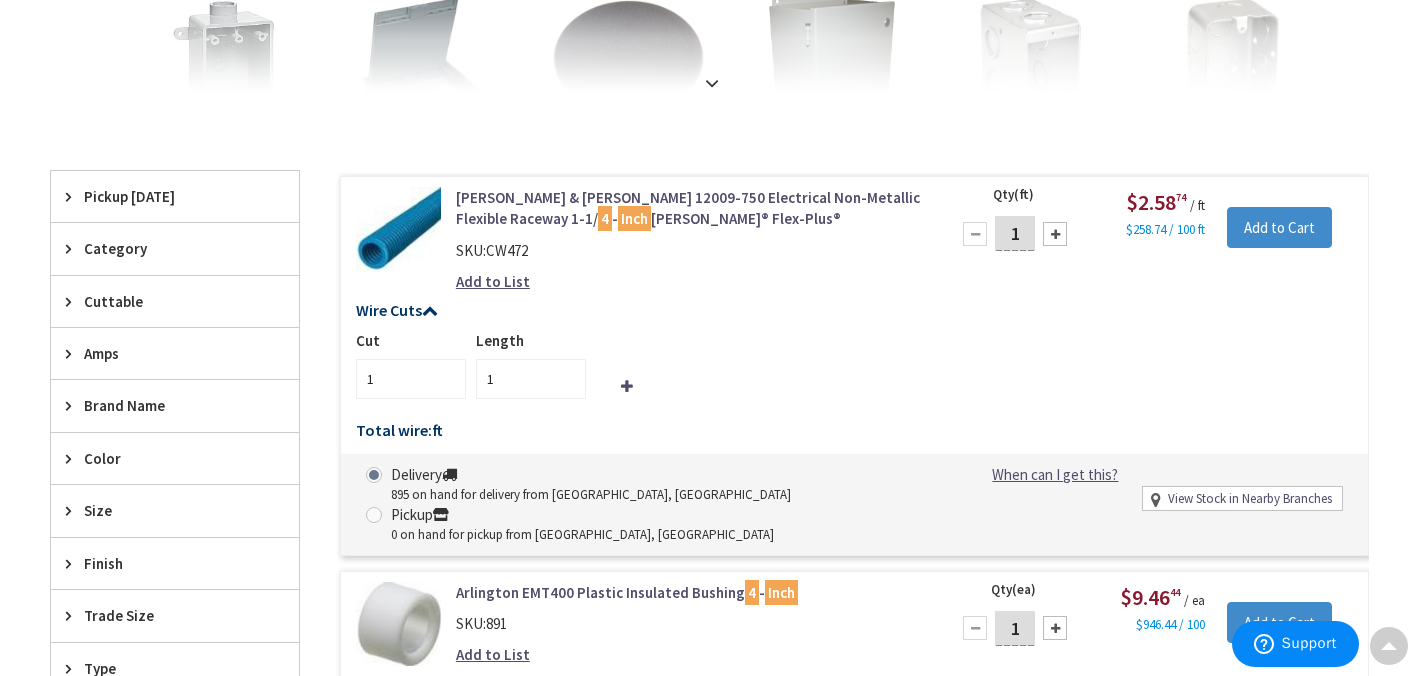 scroll, scrollTop: 0, scrollLeft: 0, axis: both 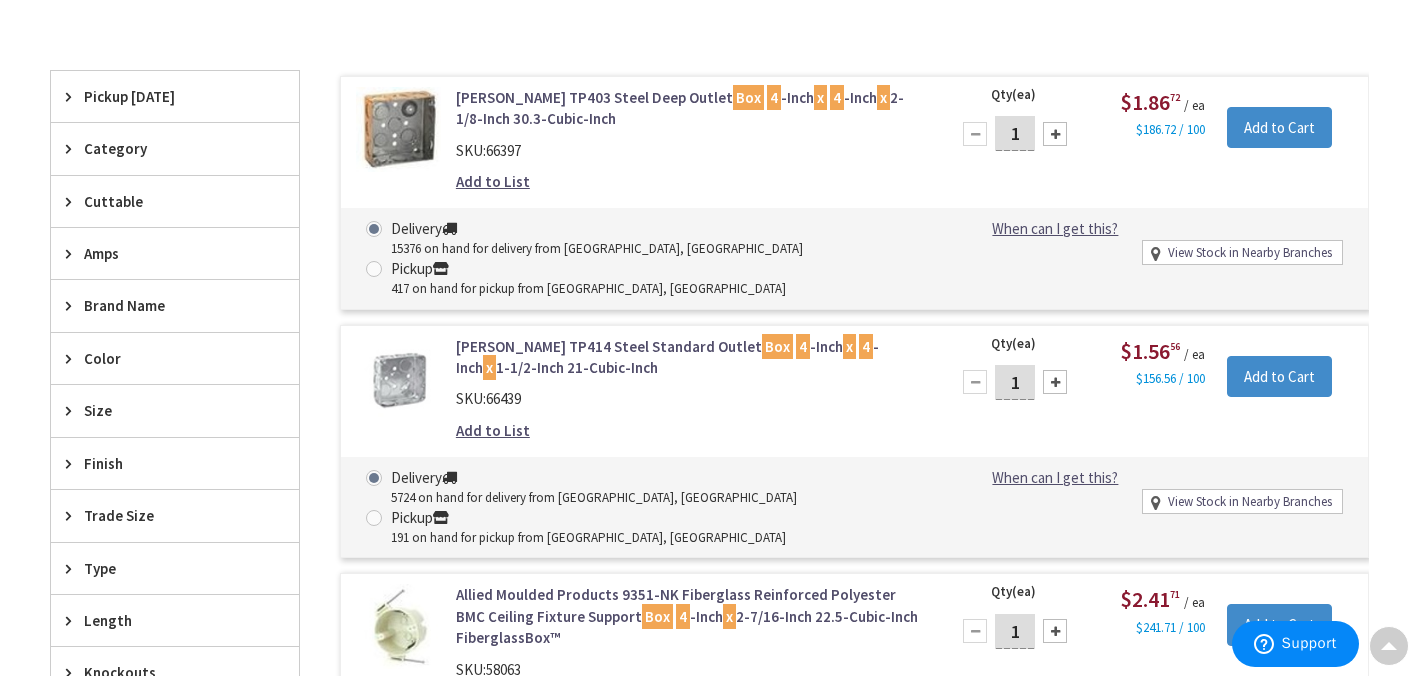 drag, startPoint x: 1020, startPoint y: 132, endPoint x: 997, endPoint y: 131, distance: 23.021729 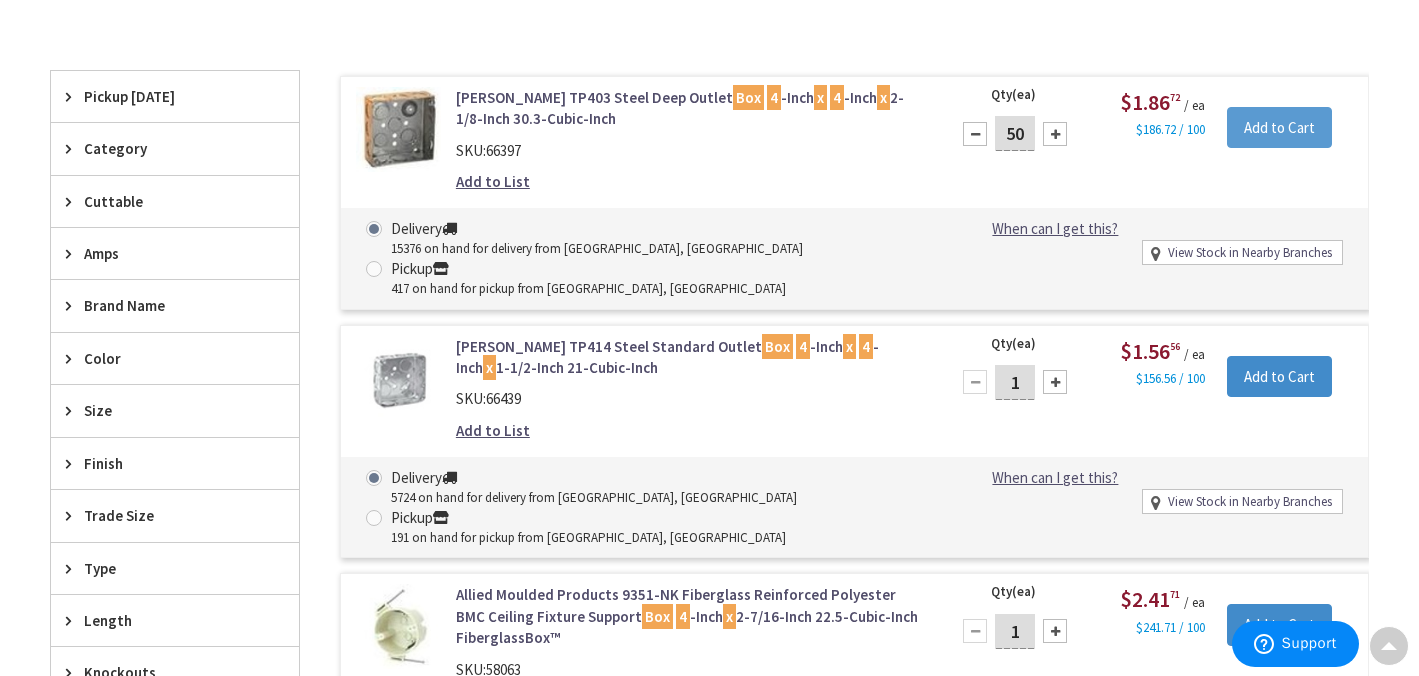 type on "50" 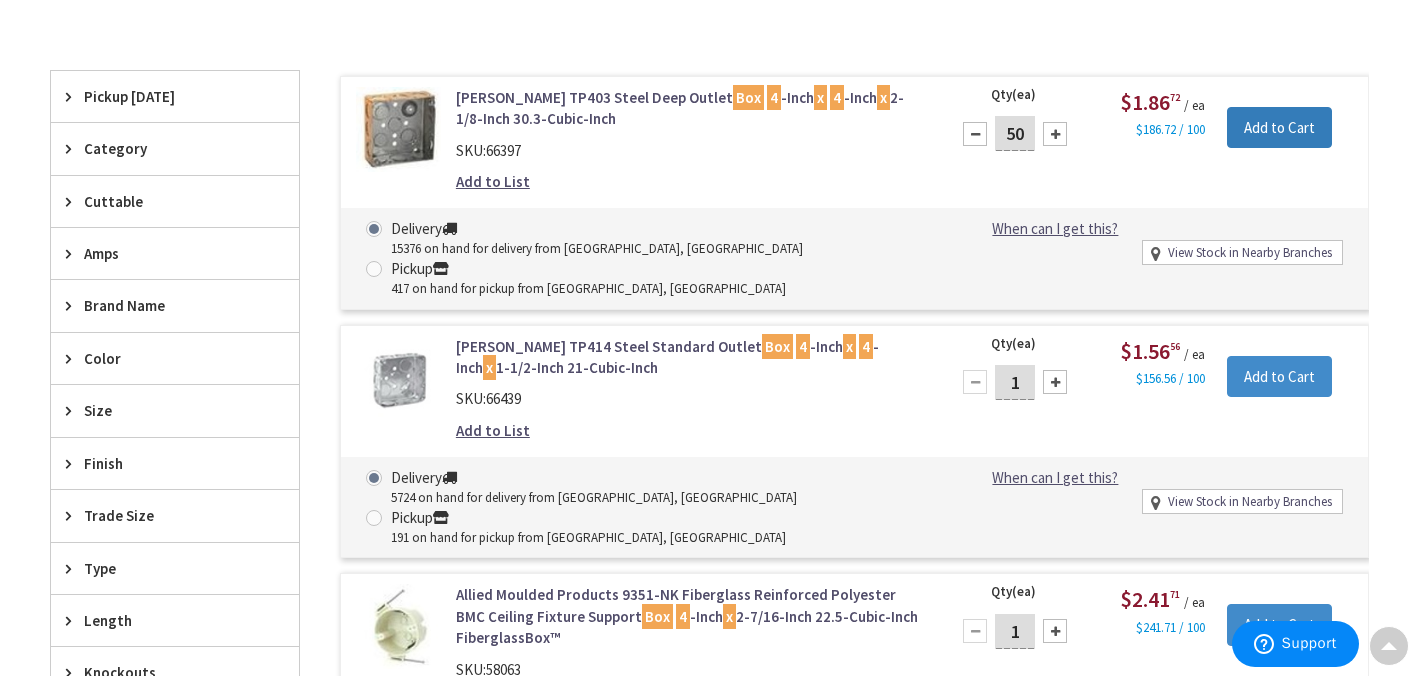 click on "Add to Cart" at bounding box center [1279, 128] 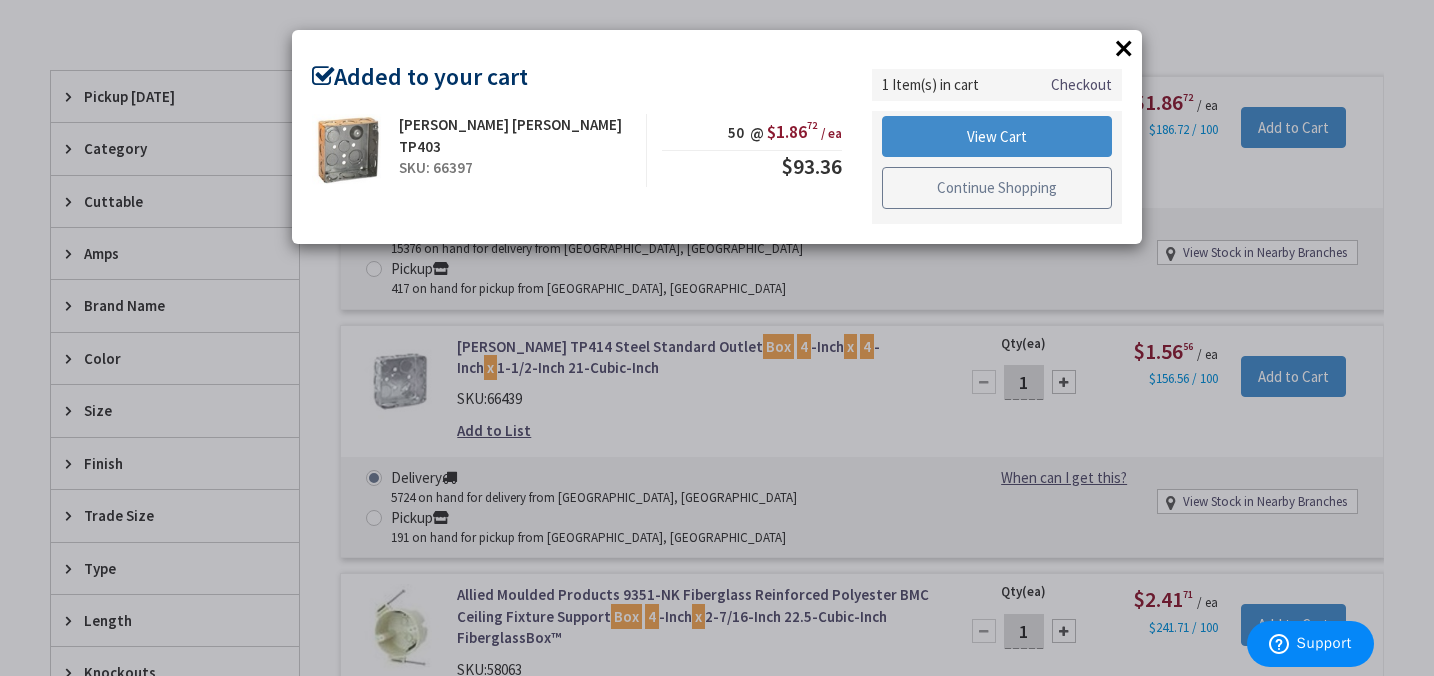 click on "Continue Shopping" at bounding box center (997, 188) 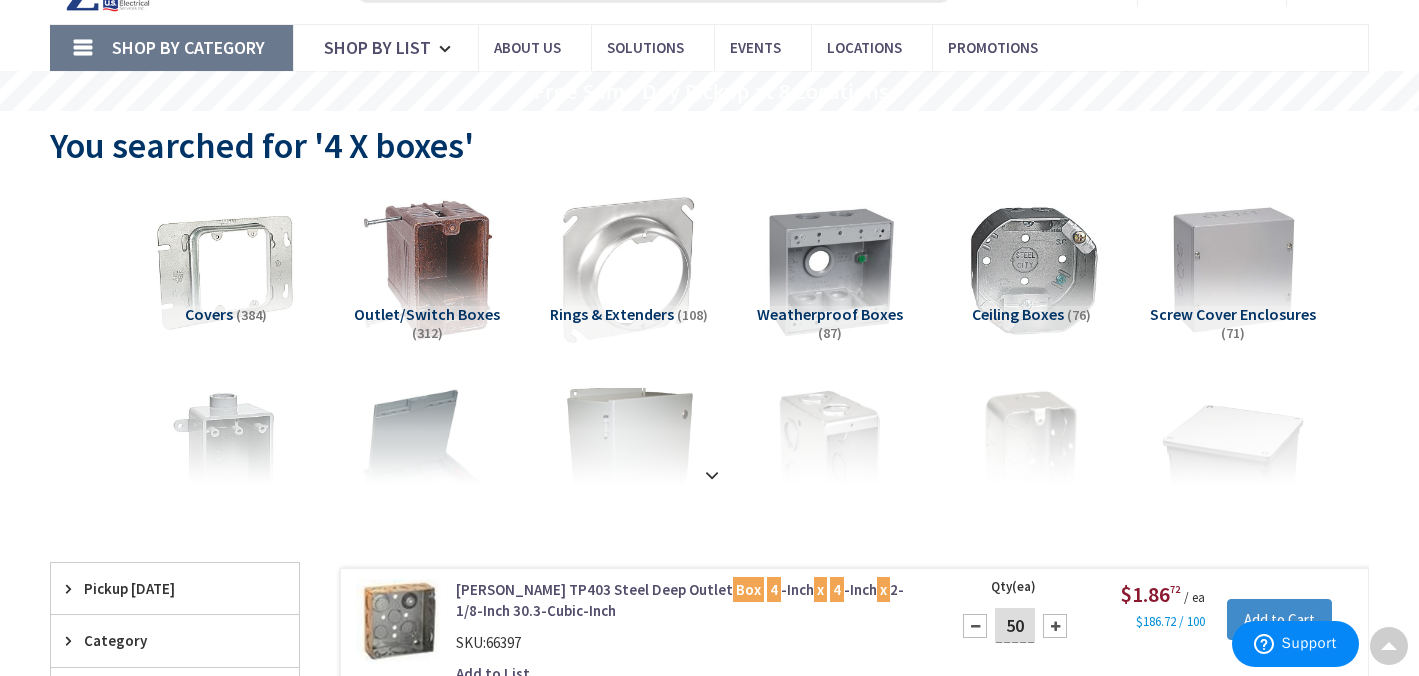 scroll, scrollTop: 0, scrollLeft: 0, axis: both 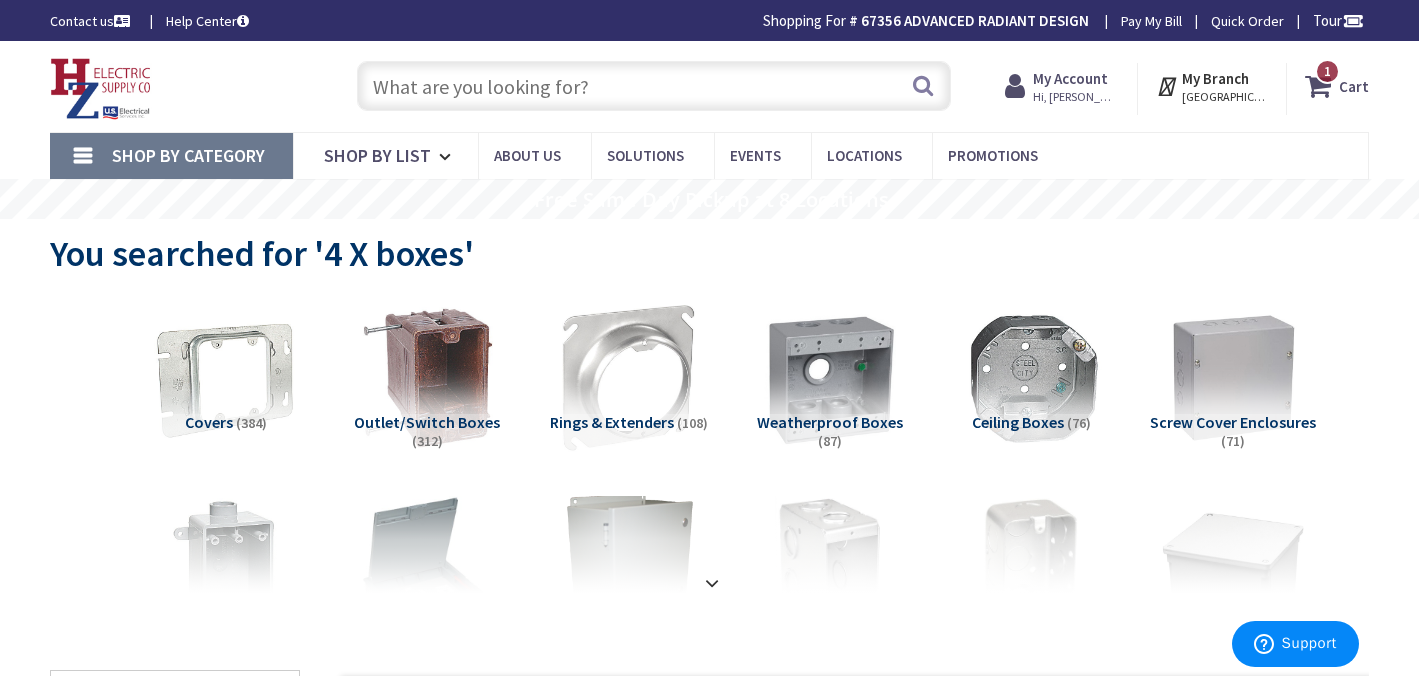 click at bounding box center (654, 86) 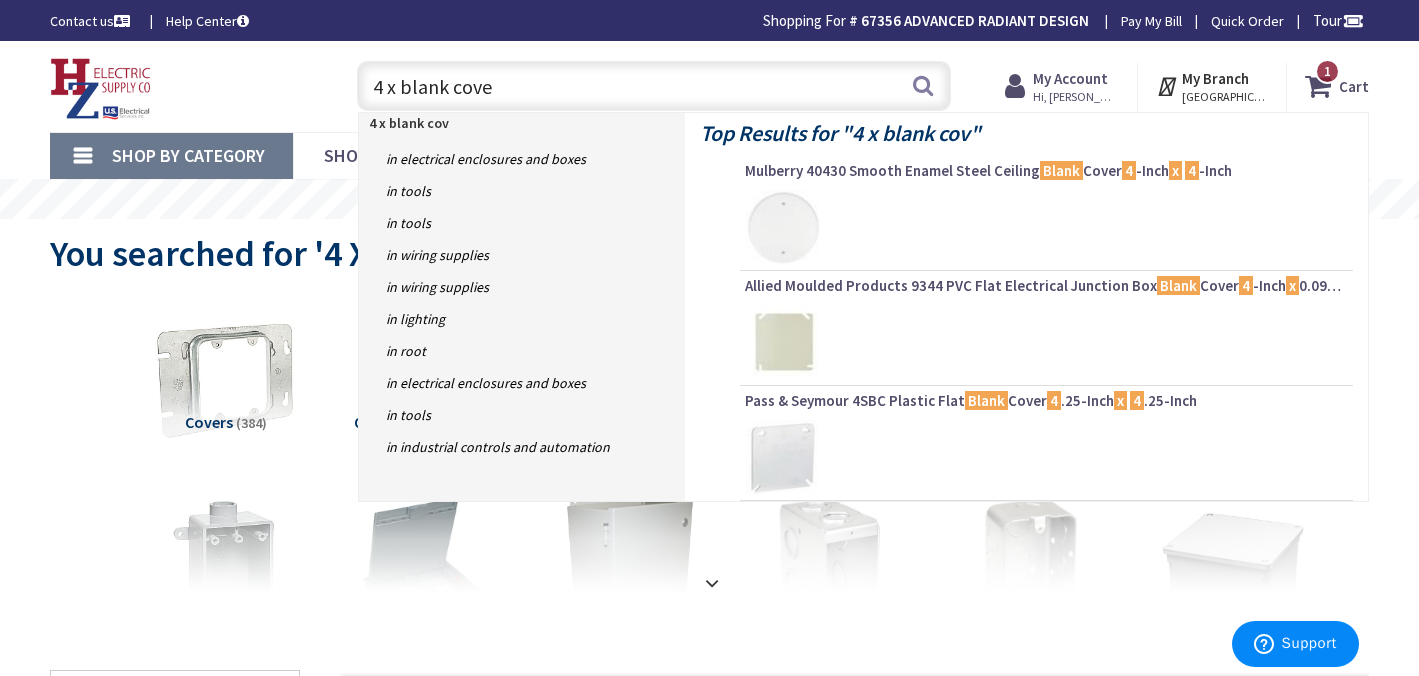 type on "4 x blank cover" 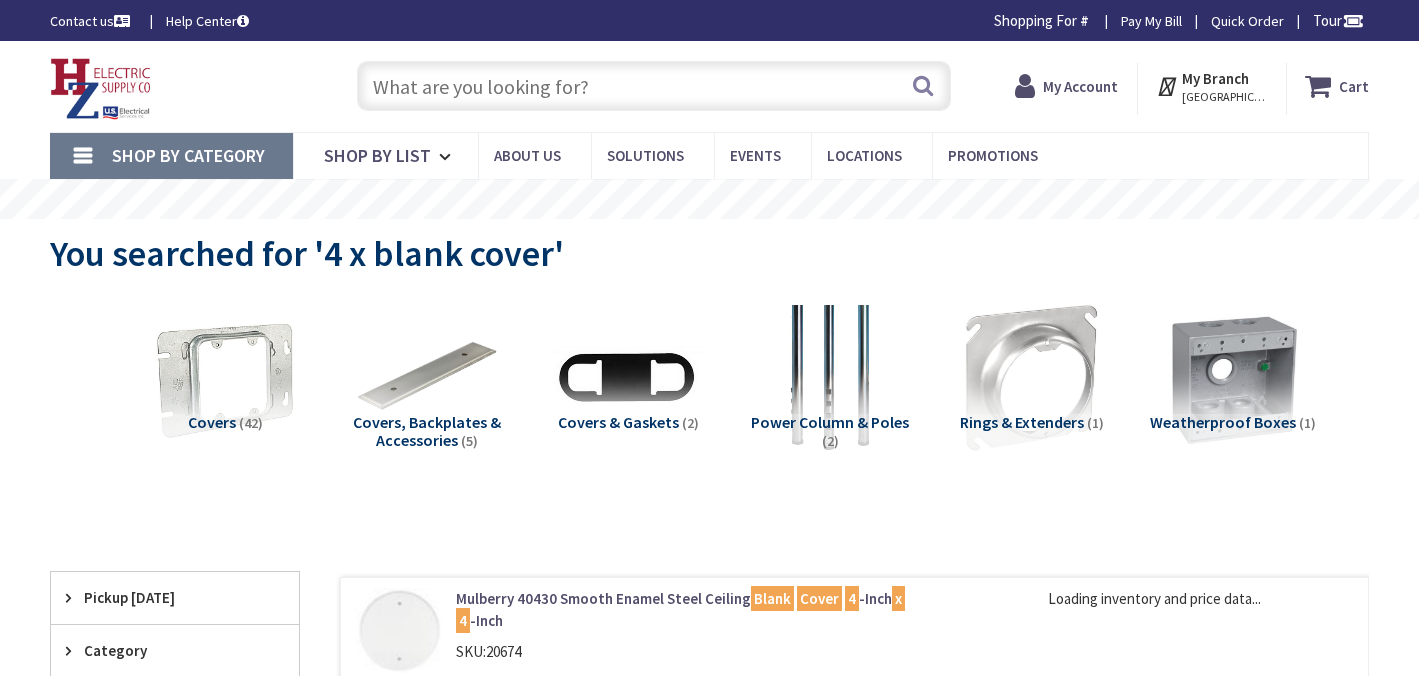 scroll, scrollTop: 0, scrollLeft: 0, axis: both 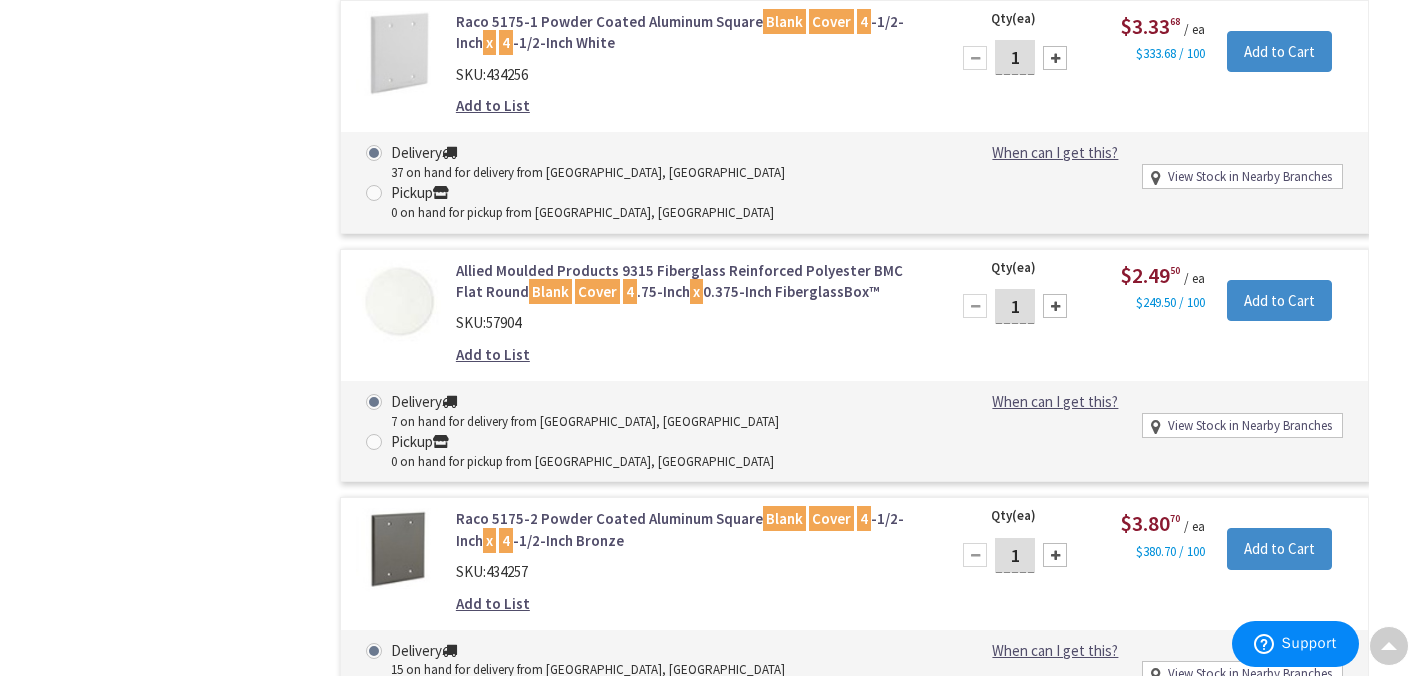 drag, startPoint x: 1024, startPoint y: 538, endPoint x: 953, endPoint y: 537, distance: 71.00704 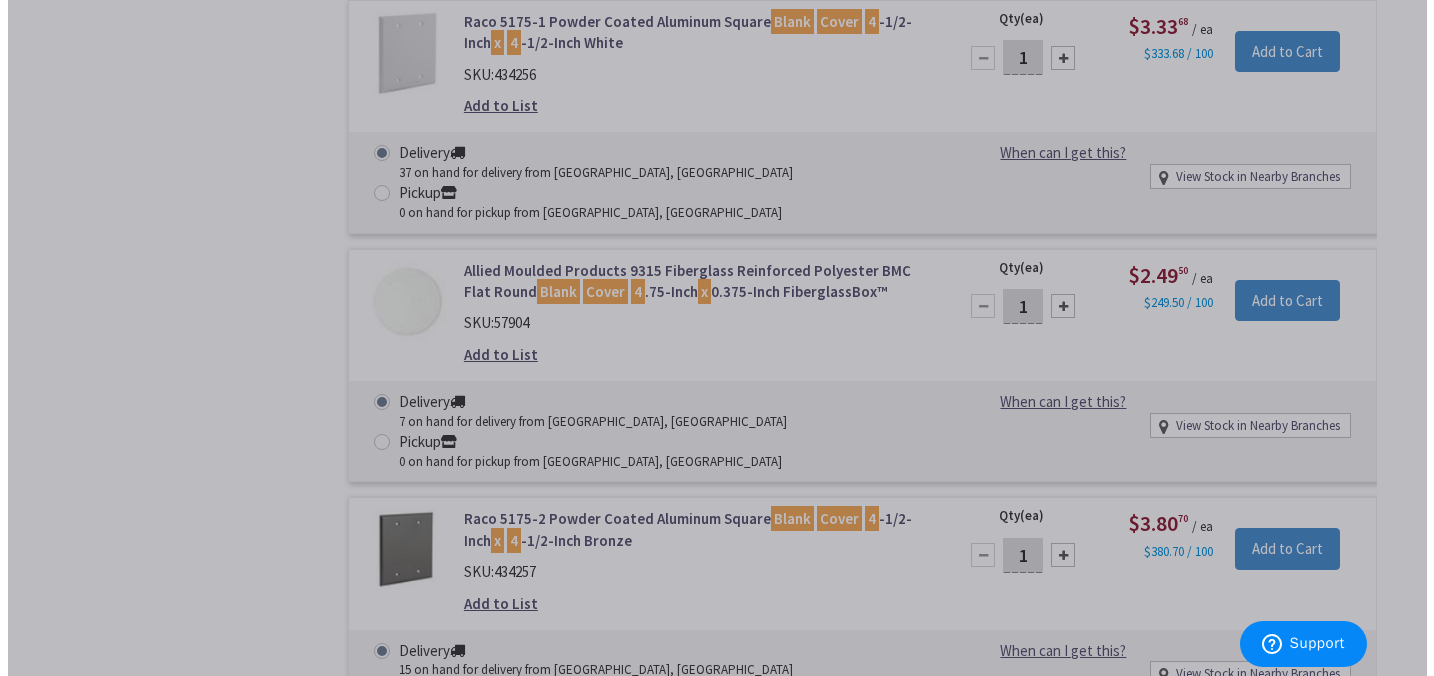 scroll, scrollTop: 1803, scrollLeft: 0, axis: vertical 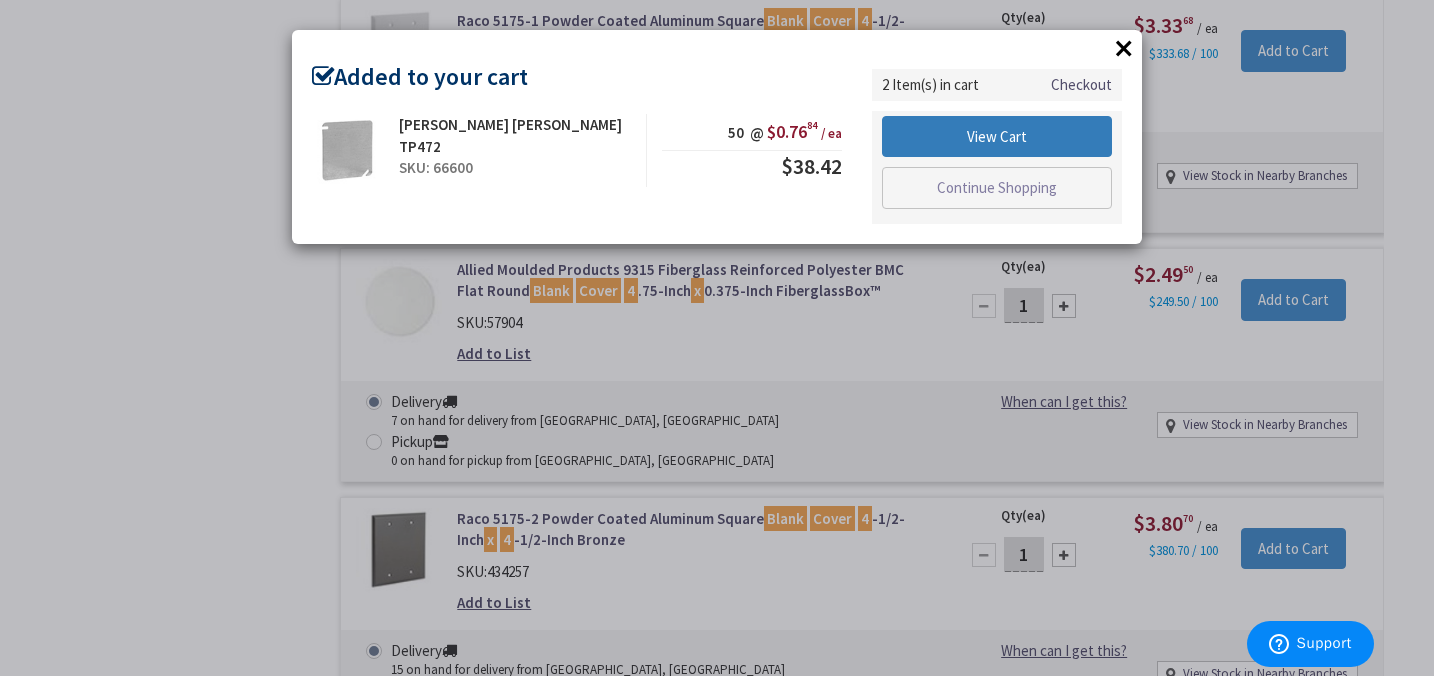 click on "View Cart" at bounding box center [997, 137] 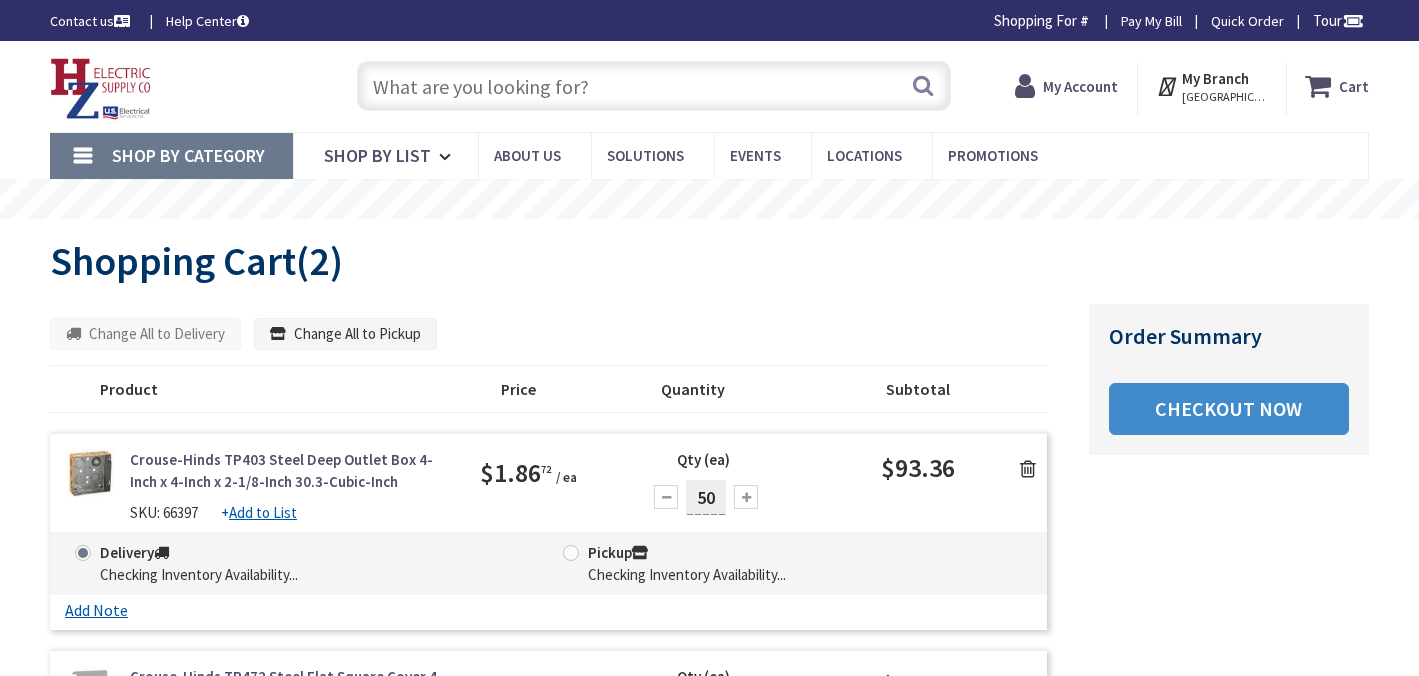 scroll, scrollTop: 0, scrollLeft: 0, axis: both 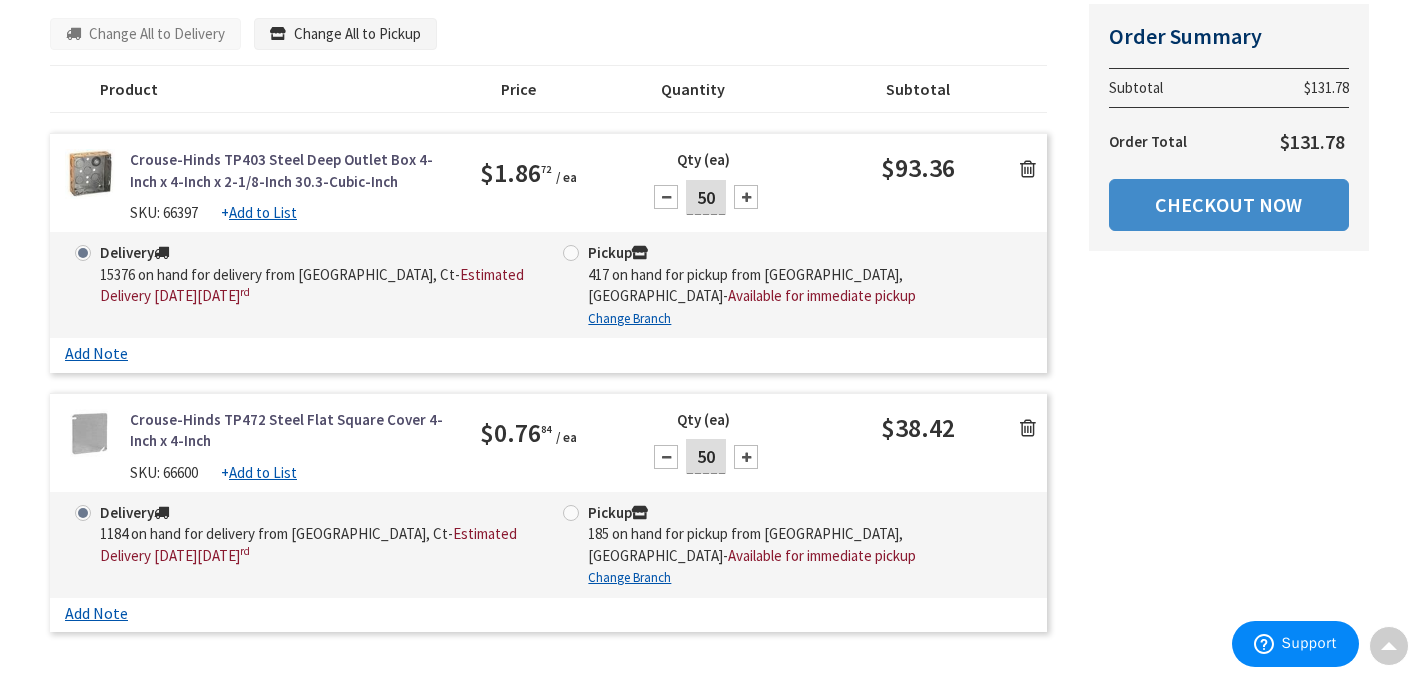 click at bounding box center [571, 253] 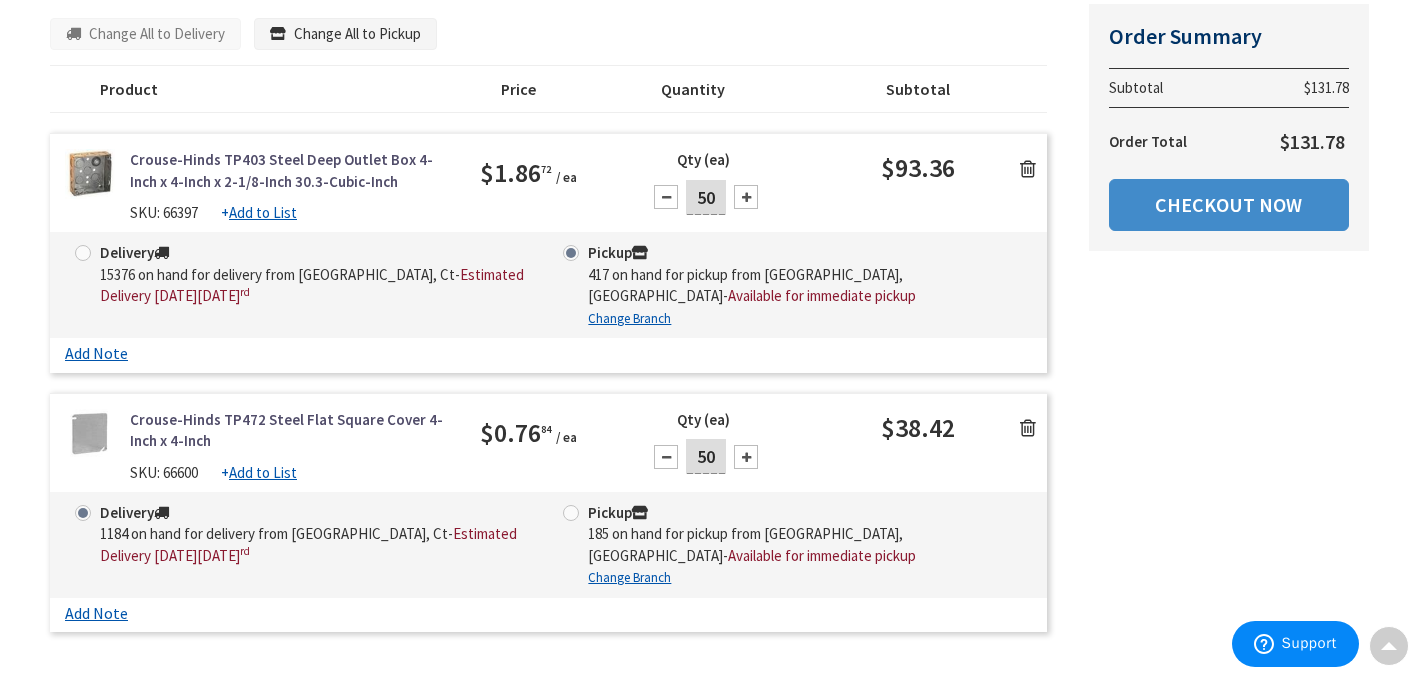 click at bounding box center [571, 513] 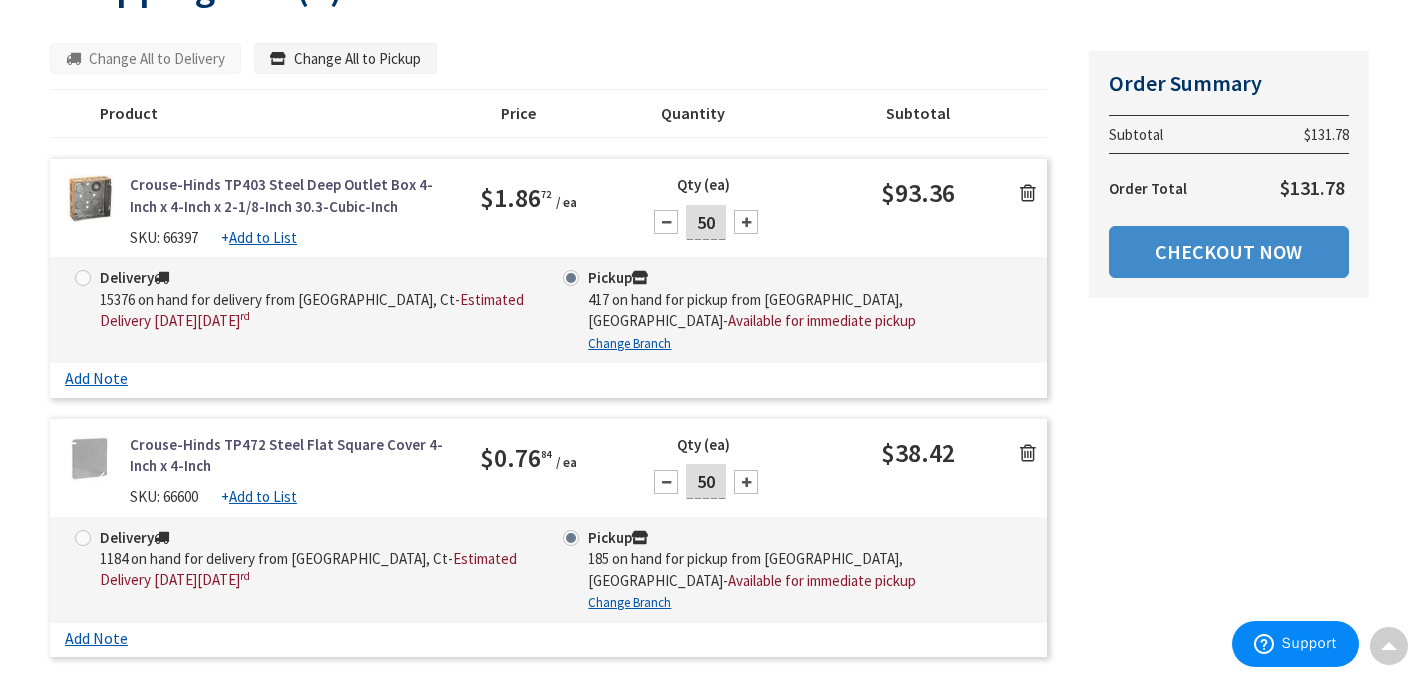 scroll, scrollTop: 275, scrollLeft: 0, axis: vertical 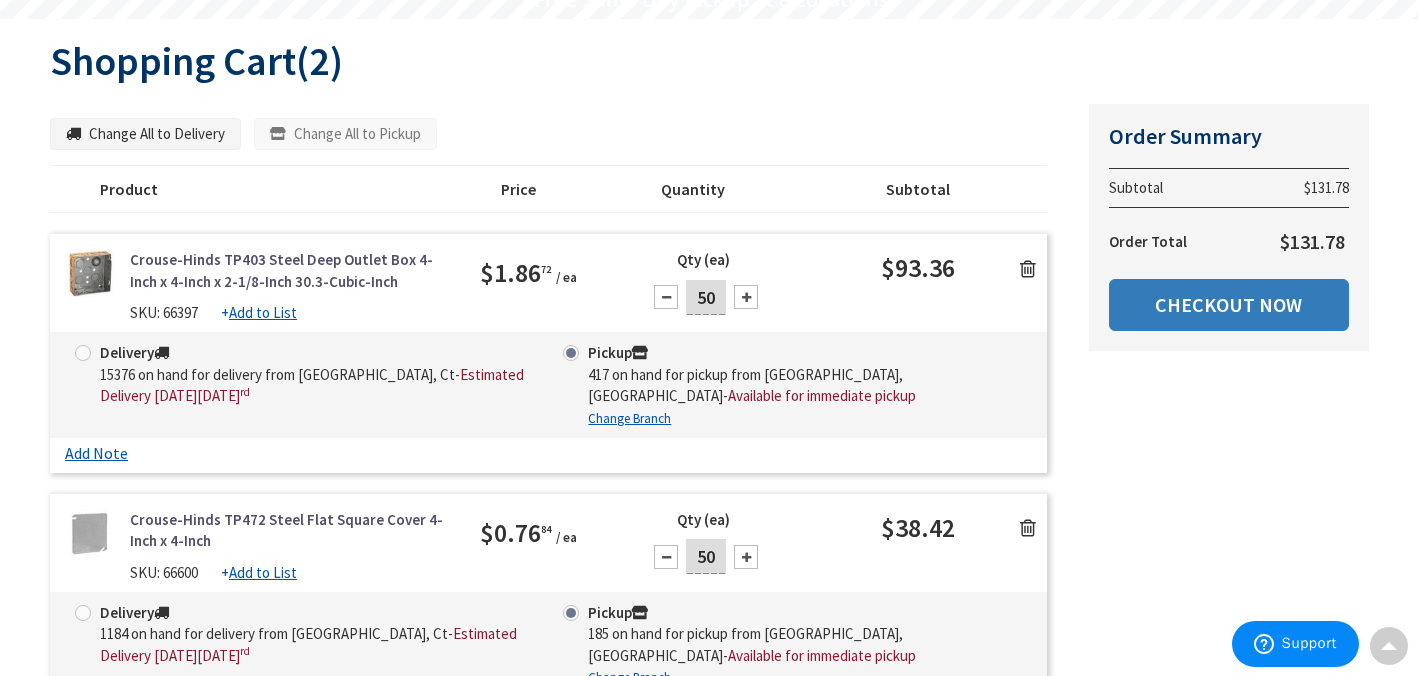 click on "Checkout Now" at bounding box center (1229, 305) 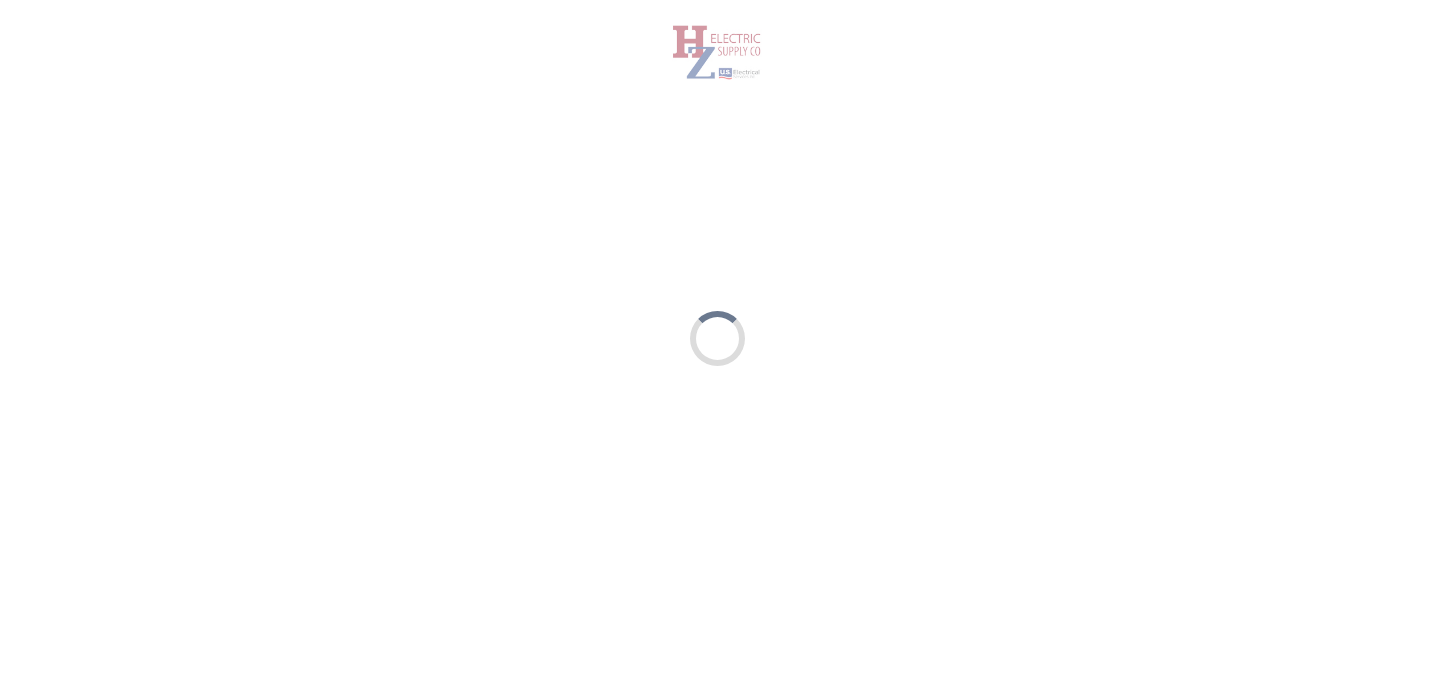 scroll, scrollTop: 0, scrollLeft: 0, axis: both 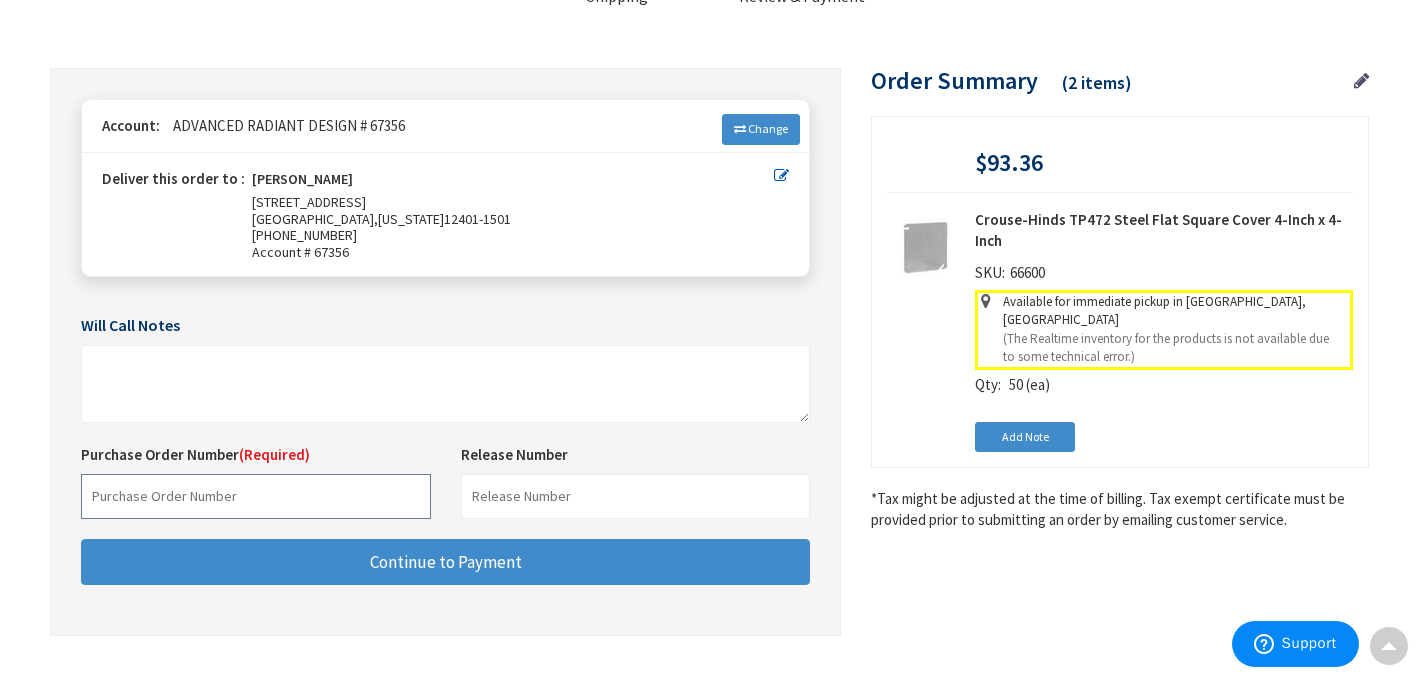 click at bounding box center [256, 496] 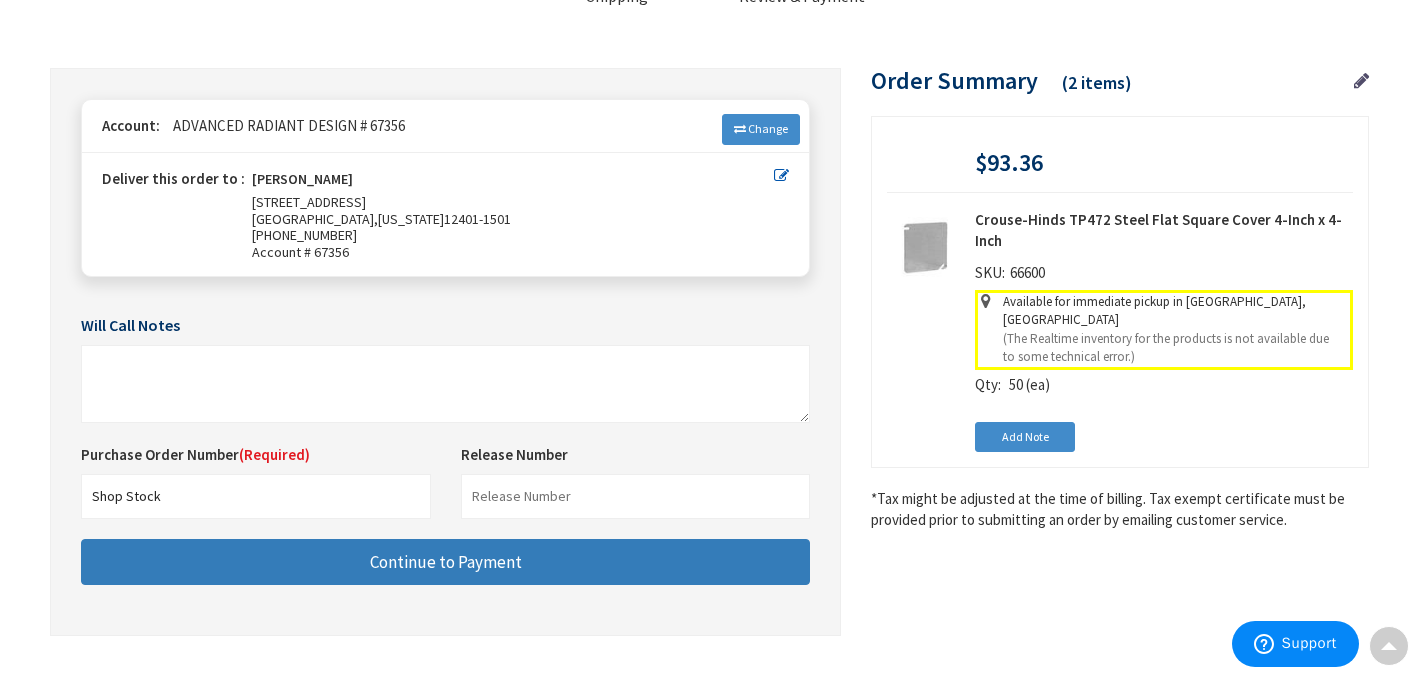 click on "Continue to Payment" at bounding box center (446, 562) 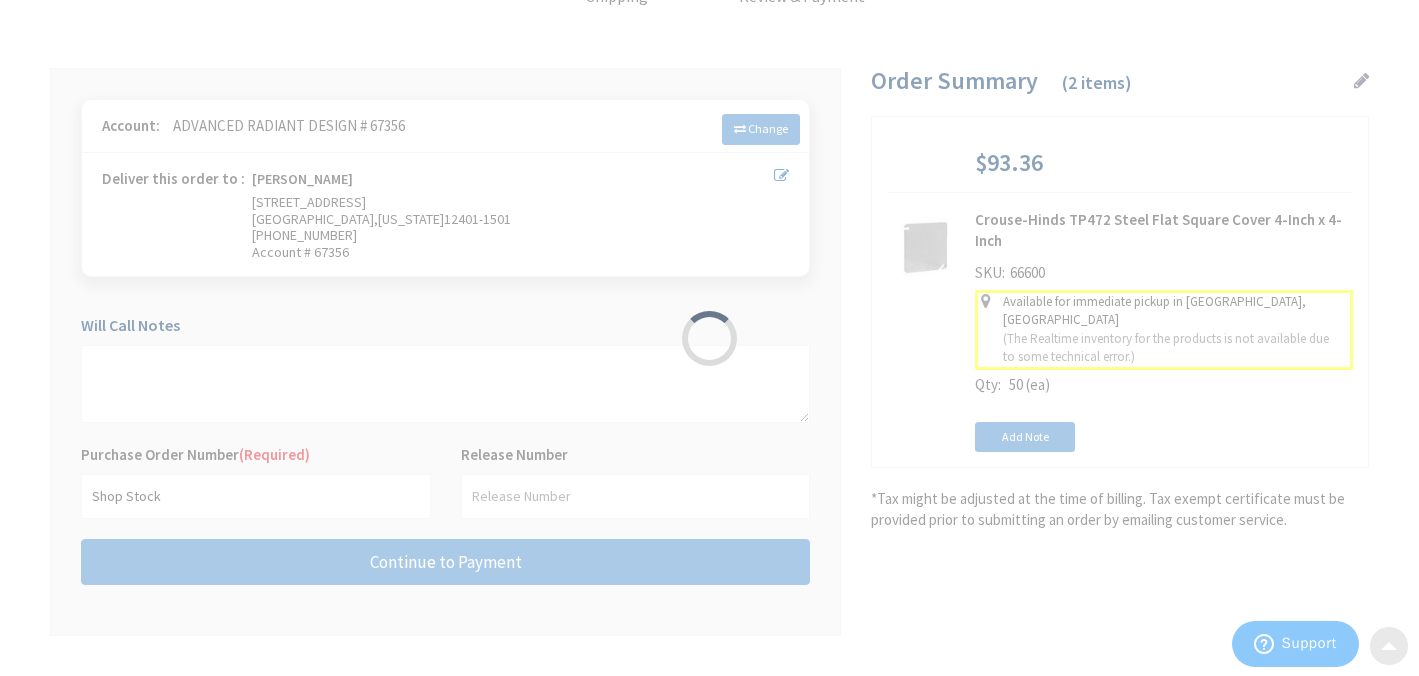scroll, scrollTop: 0, scrollLeft: 0, axis: both 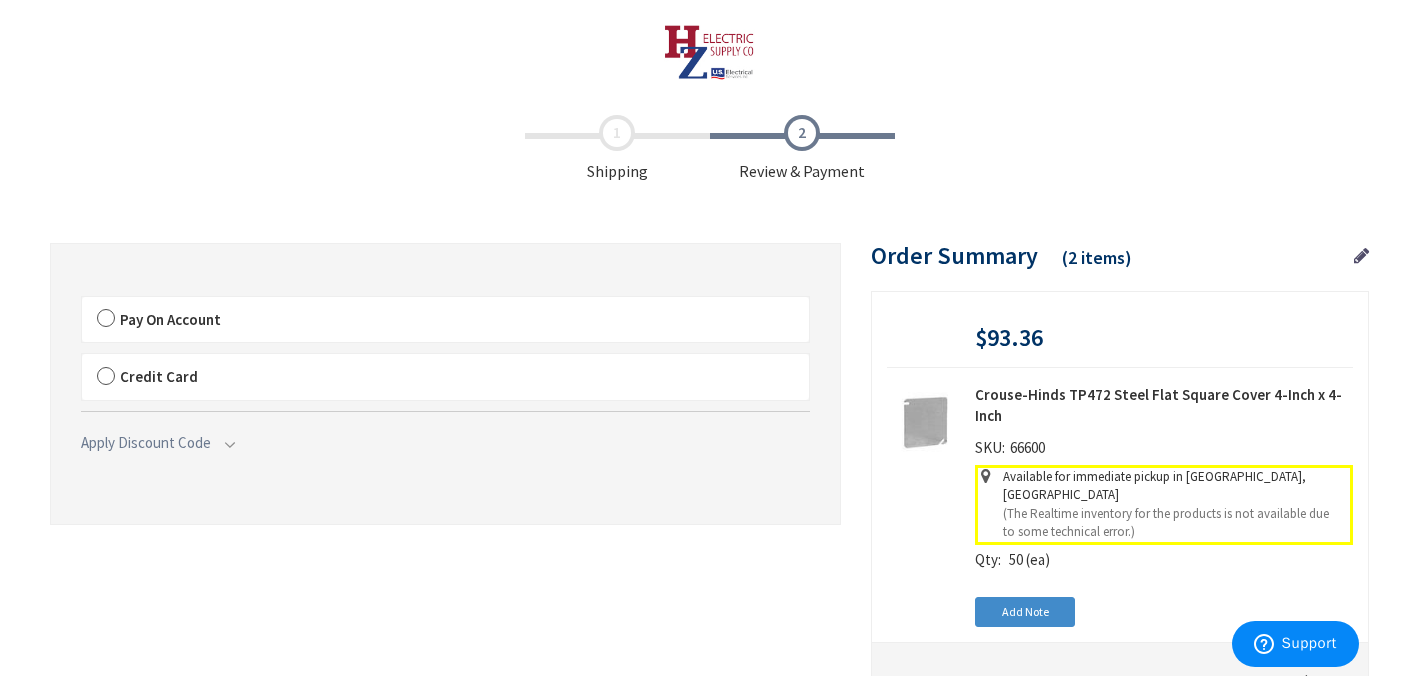 click on "Pay On Account" at bounding box center [445, 320] 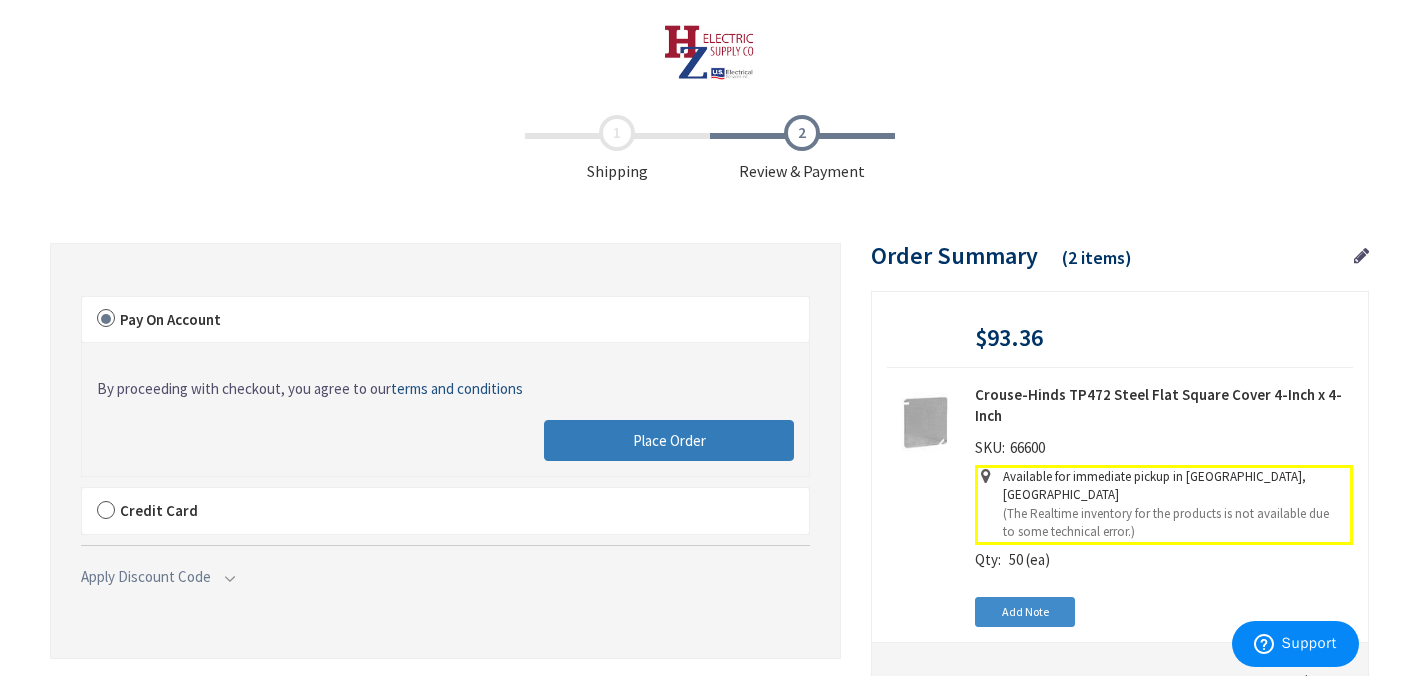 click on "Place Order" at bounding box center [669, 440] 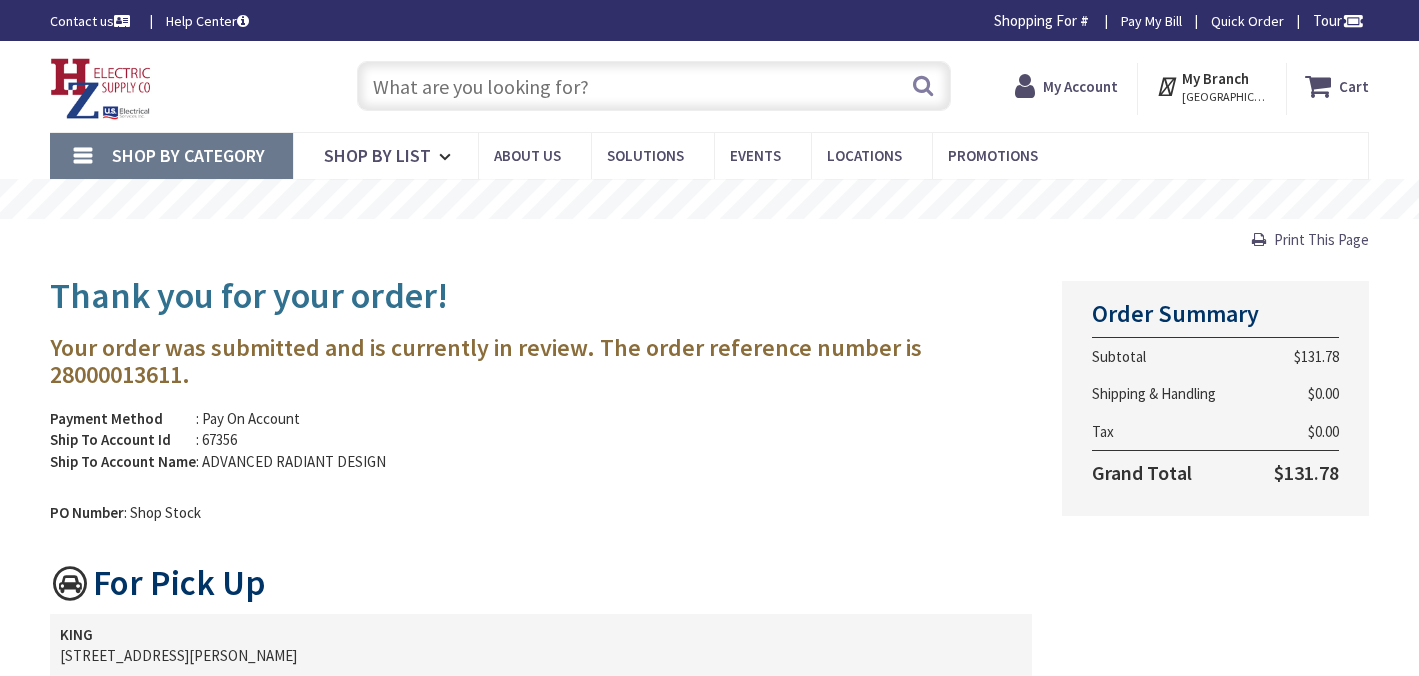 scroll, scrollTop: 0, scrollLeft: 0, axis: both 